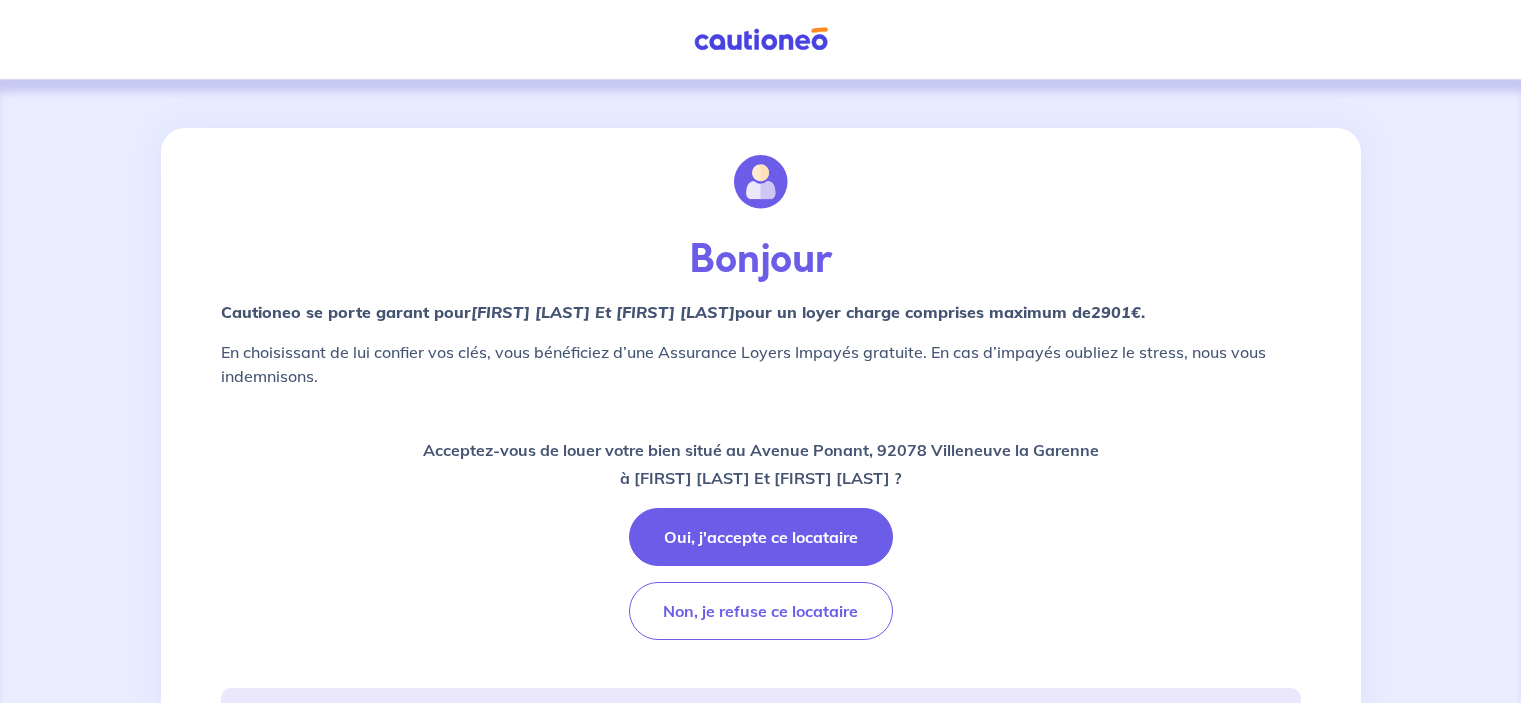 scroll, scrollTop: 0, scrollLeft: 0, axis: both 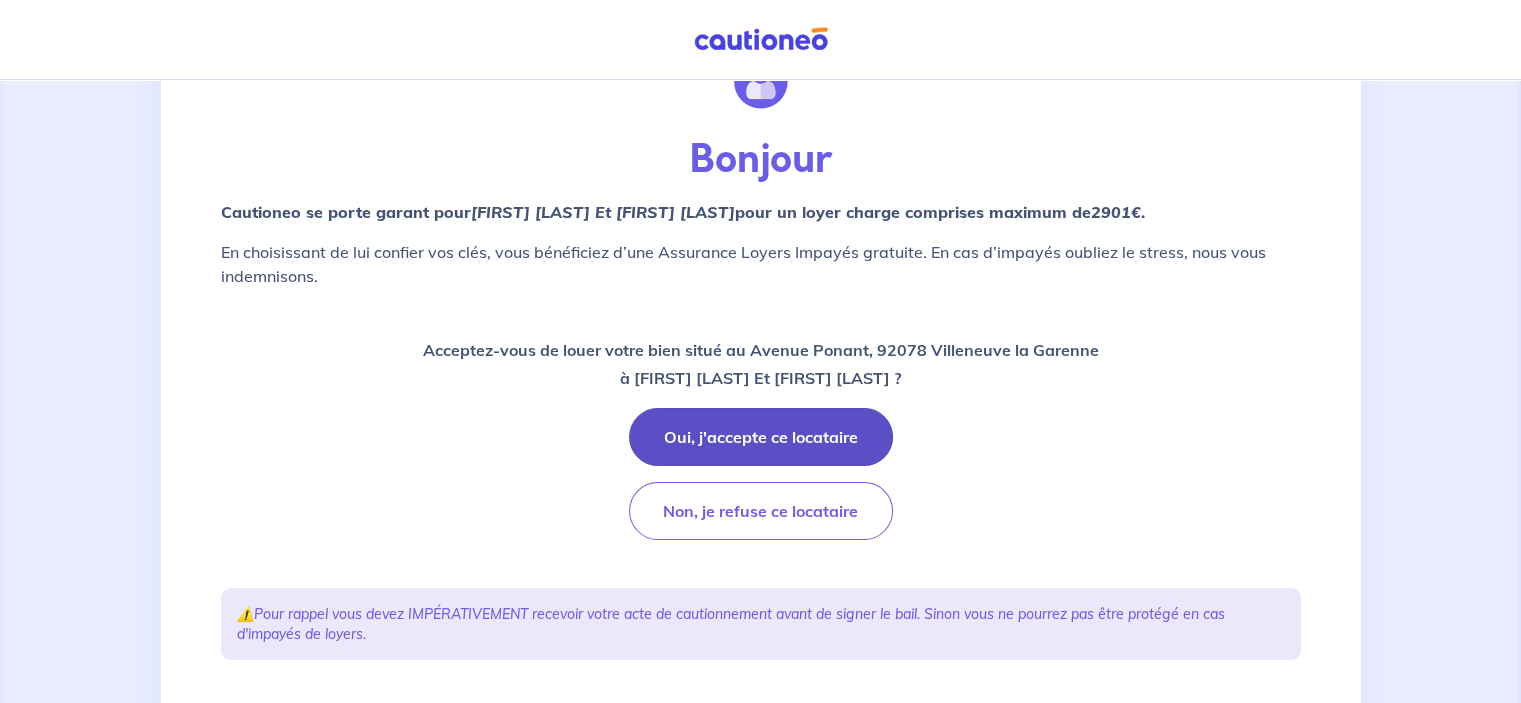 click on "Oui, j'accepte ce locataire" at bounding box center [761, 437] 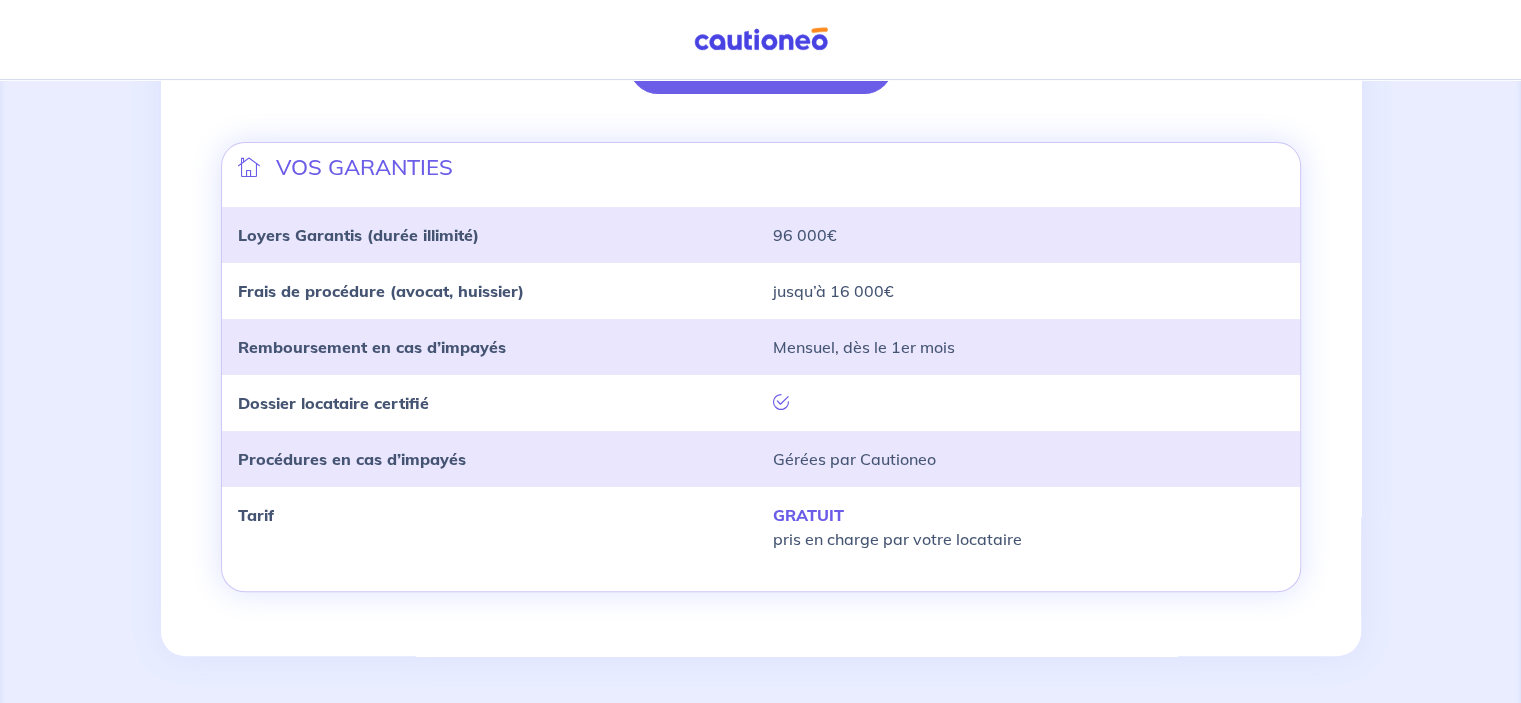 scroll, scrollTop: 528, scrollLeft: 0, axis: vertical 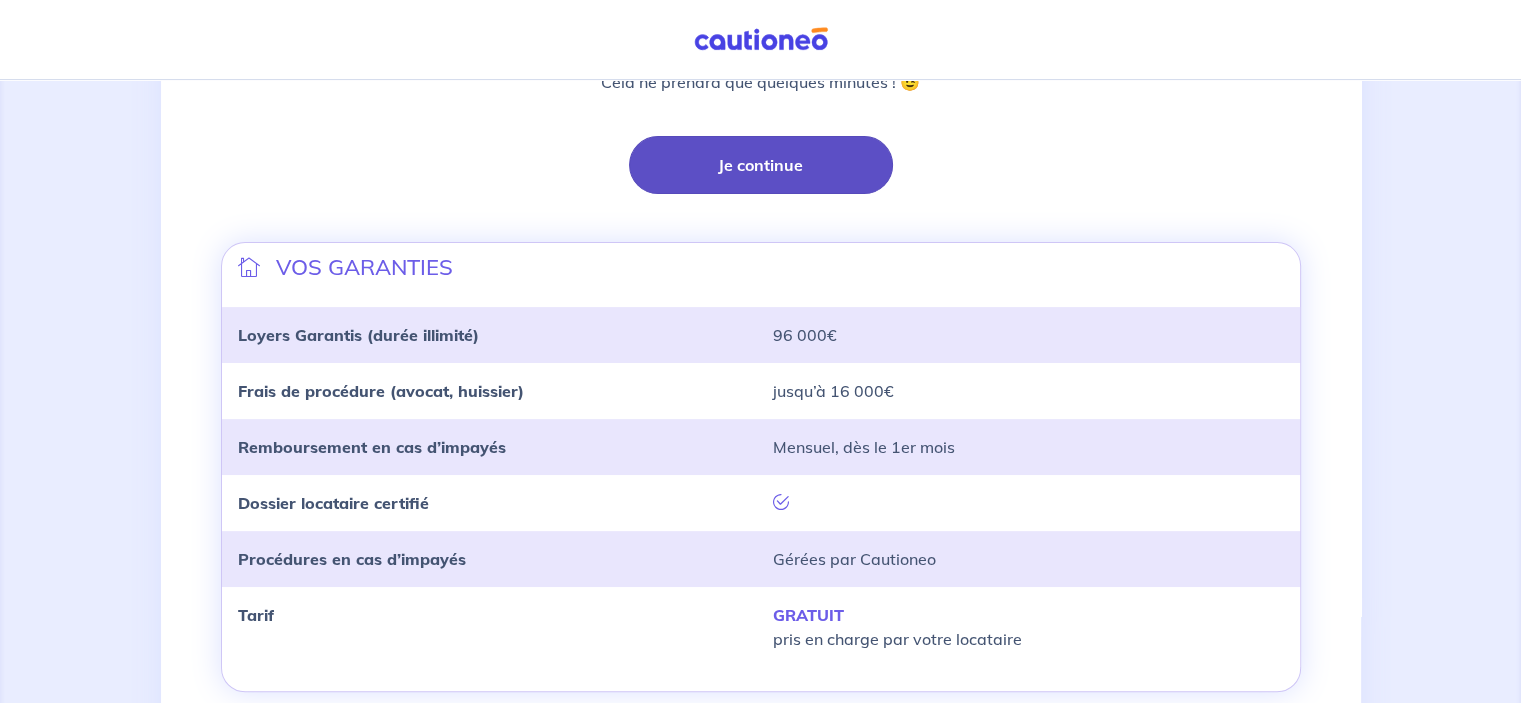click on "Je continue" at bounding box center [761, 165] 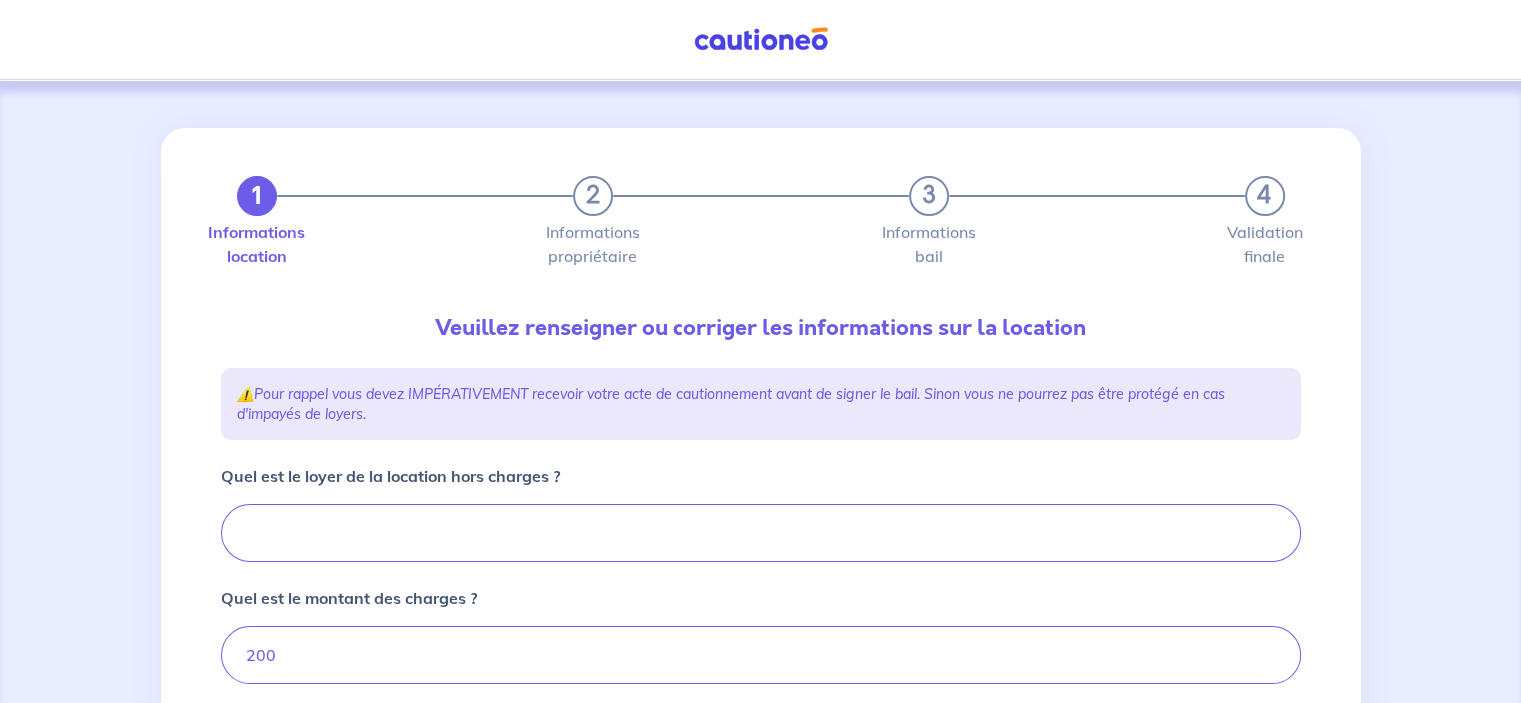 type on "2190" 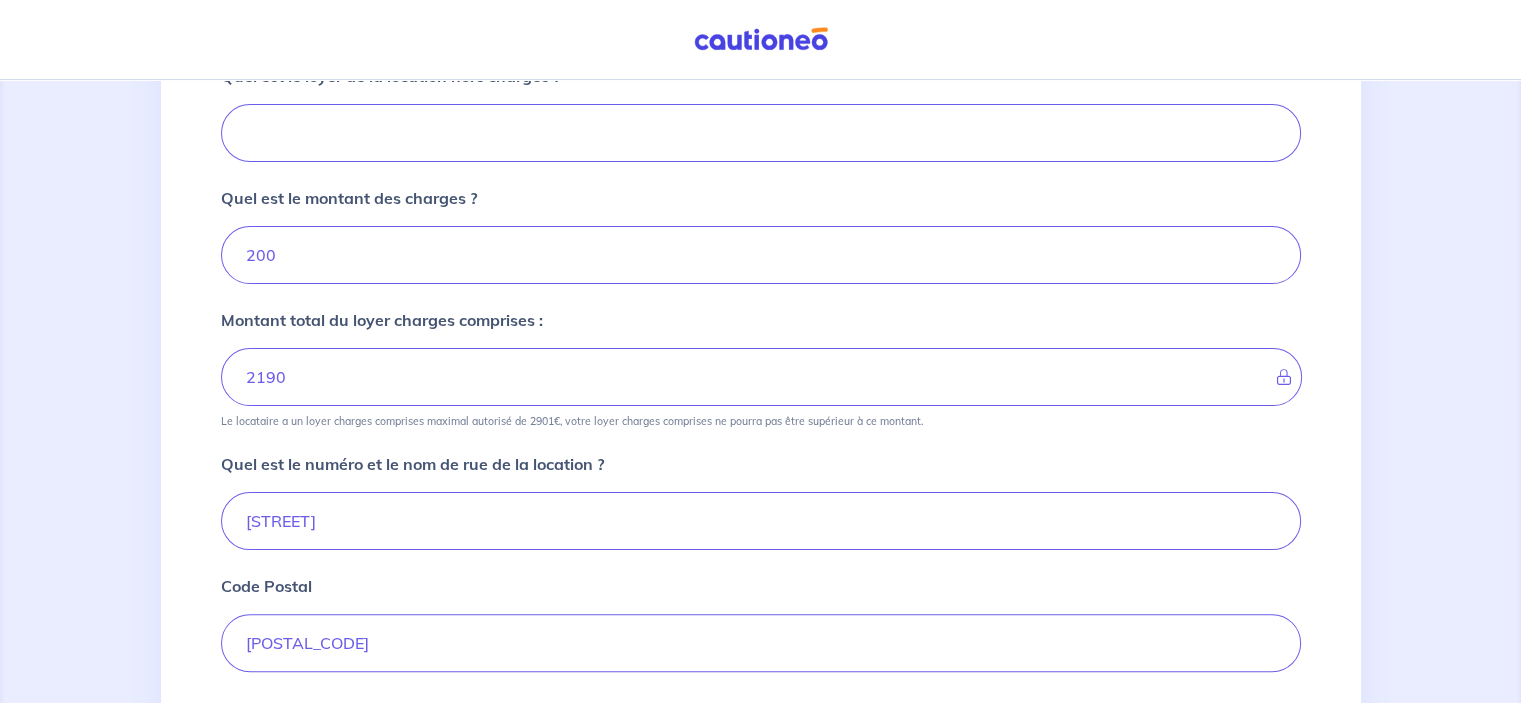 scroll, scrollTop: 500, scrollLeft: 0, axis: vertical 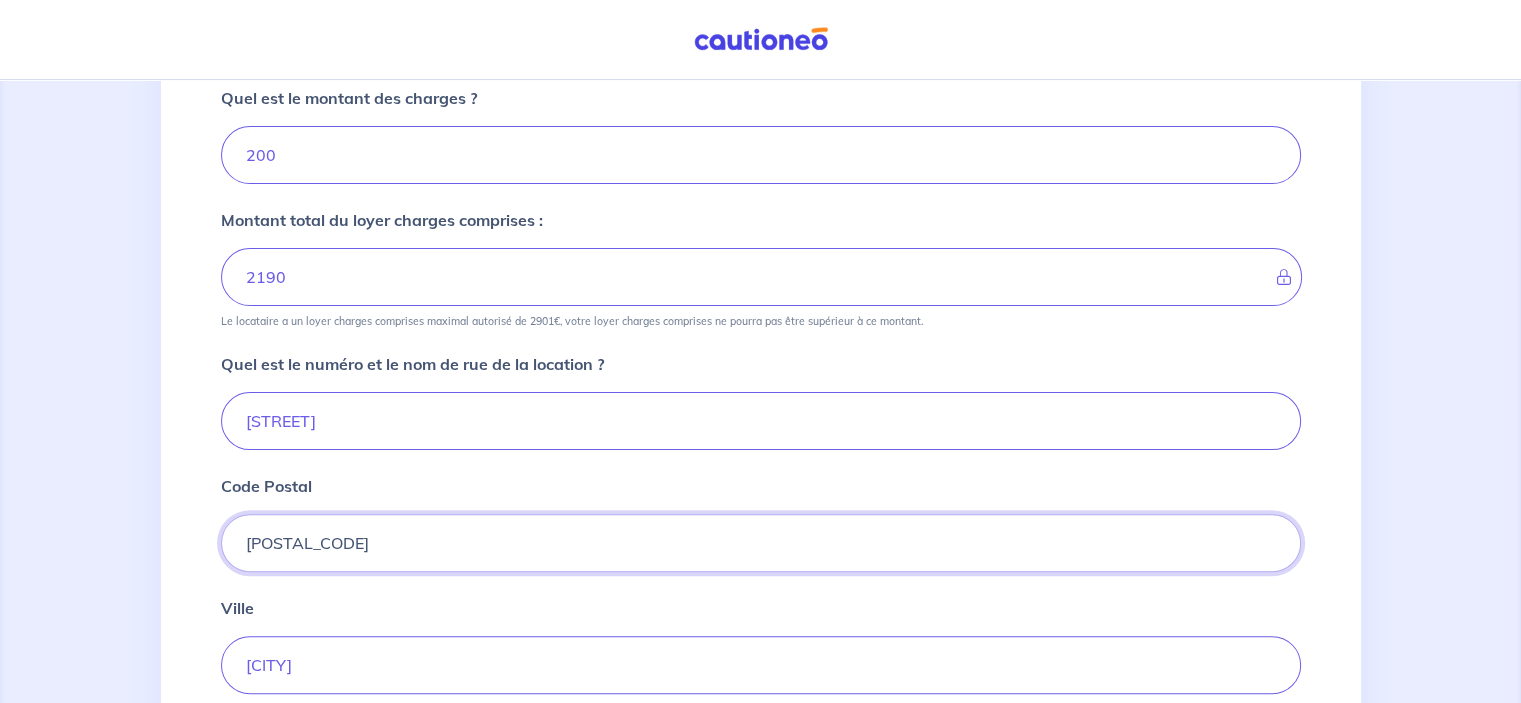 click on "[POSTAL_CODE]" at bounding box center [761, 543] 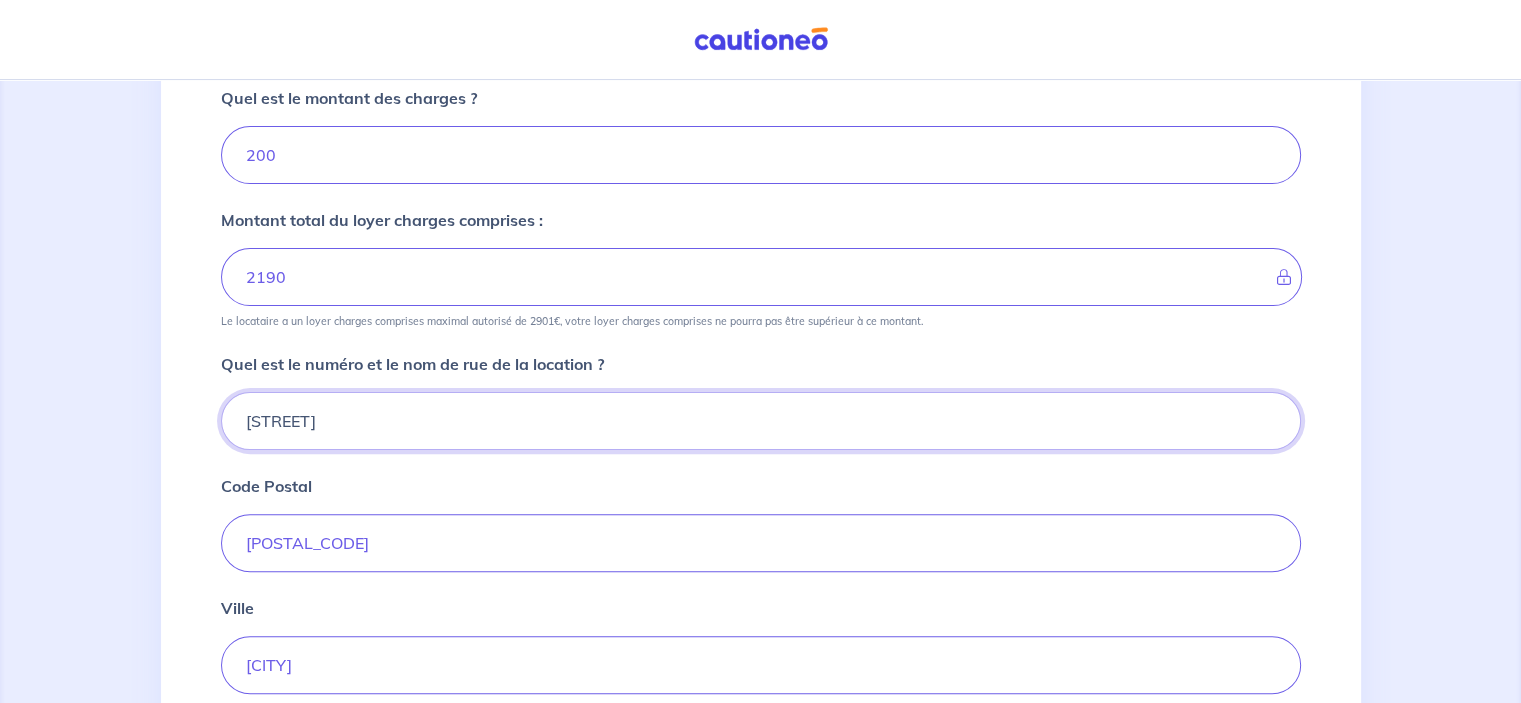 click on "[STREET]" at bounding box center (761, 421) 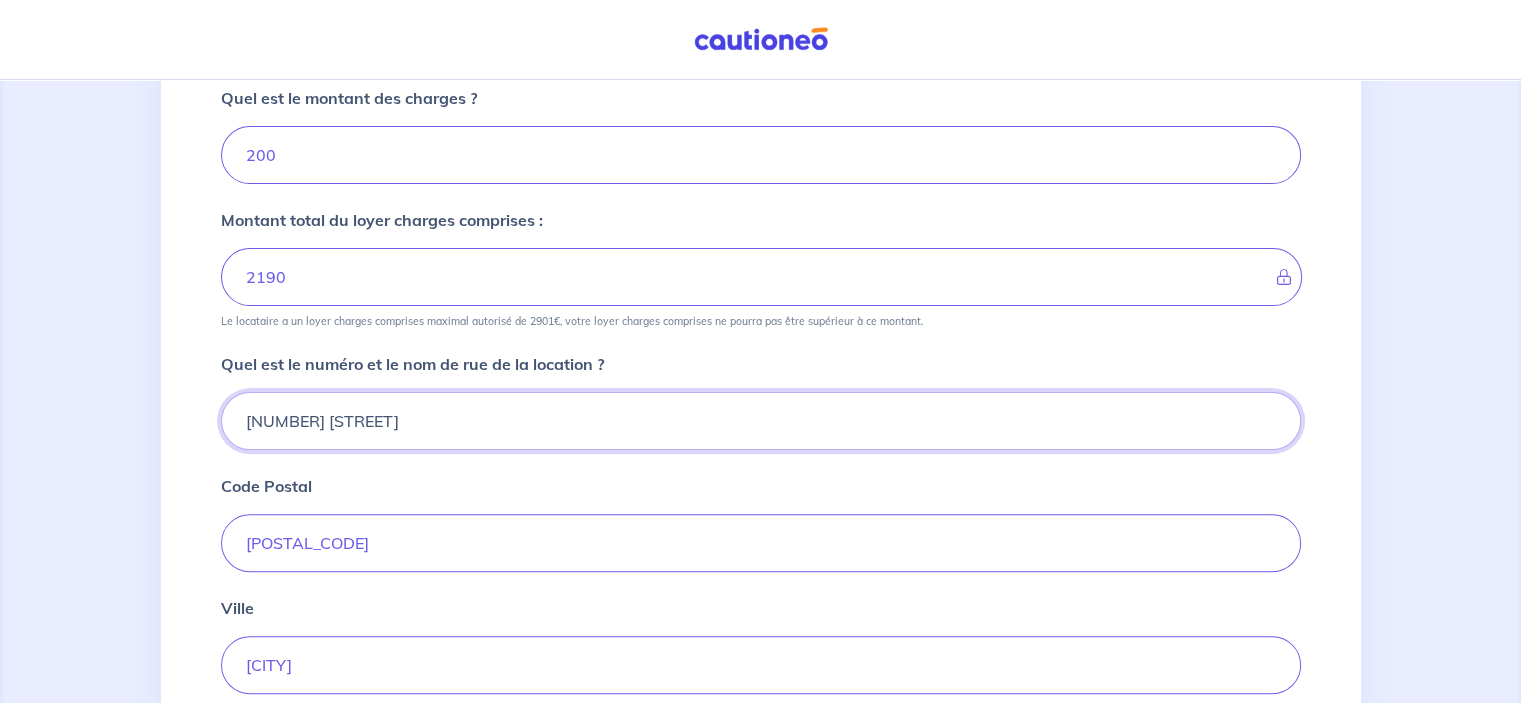 click on "[NUMBER] [STREET]" at bounding box center (761, 421) 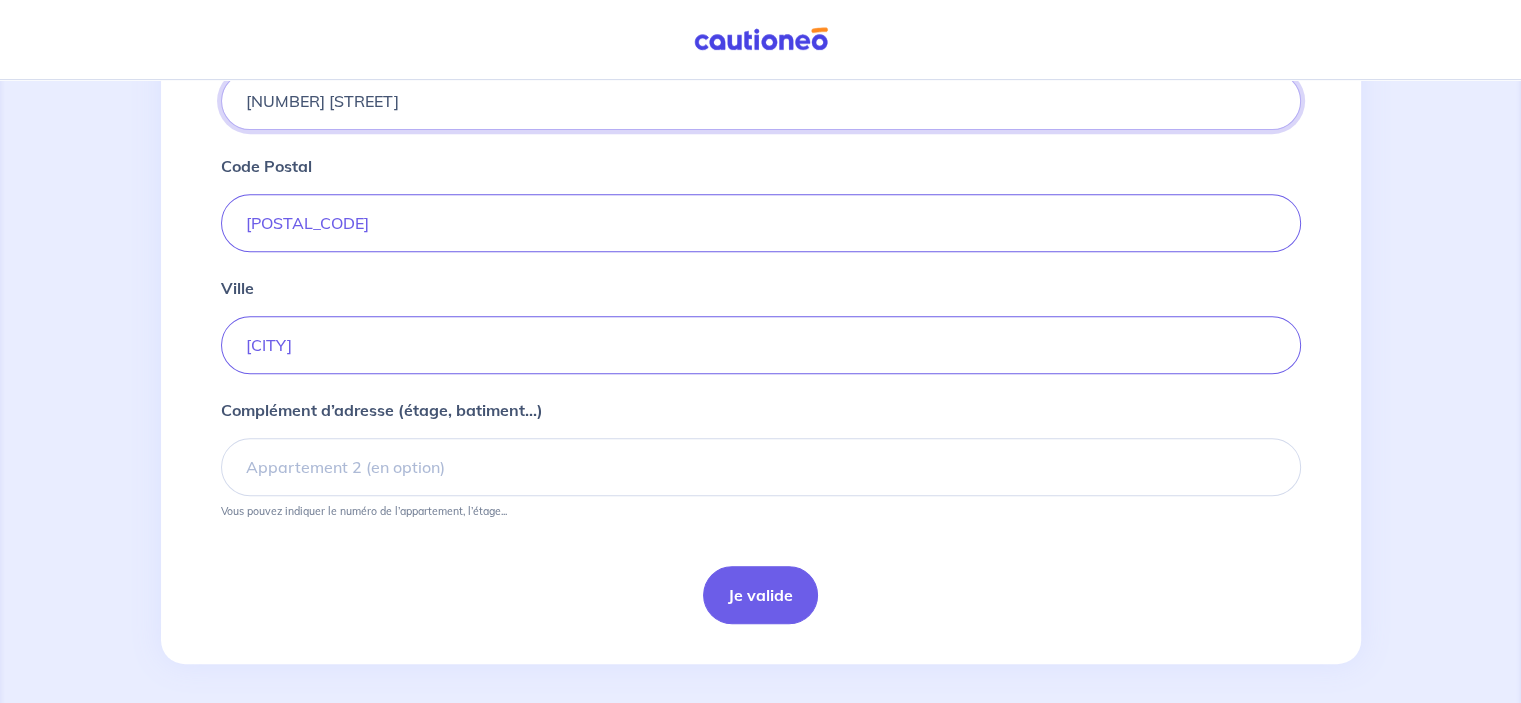 scroll, scrollTop: 825, scrollLeft: 0, axis: vertical 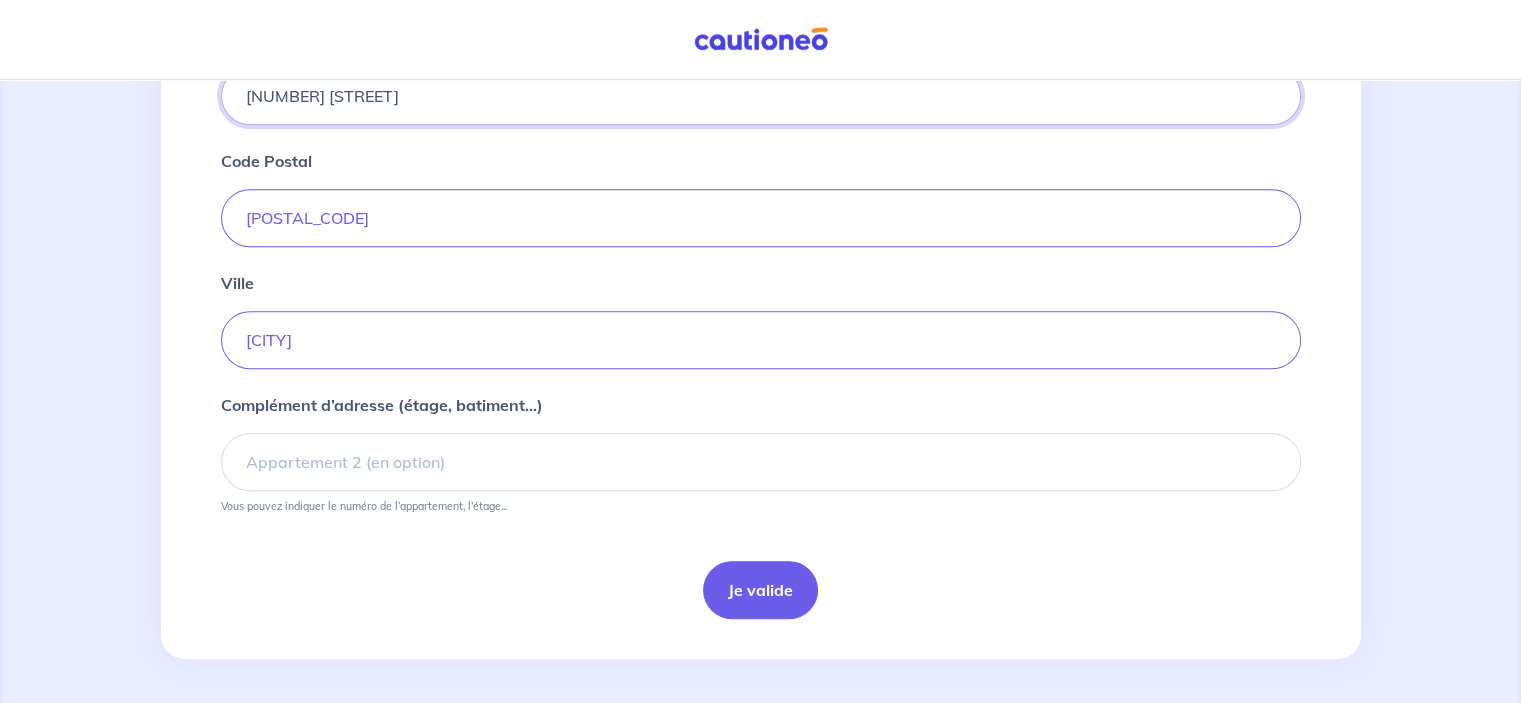 type on "[NUMBER] [STREET]" 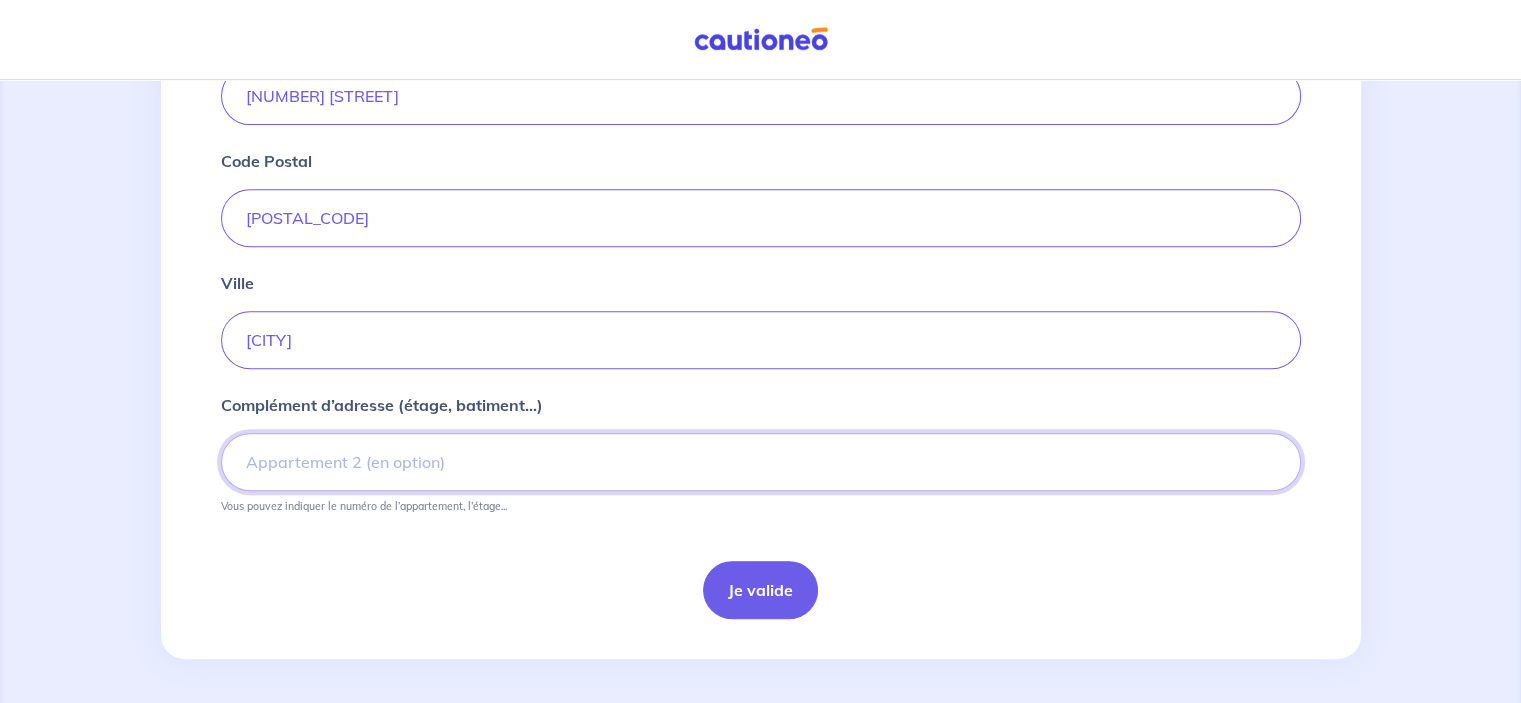 click on "Complément d’adresse (étage, batiment...)" at bounding box center (761, 462) 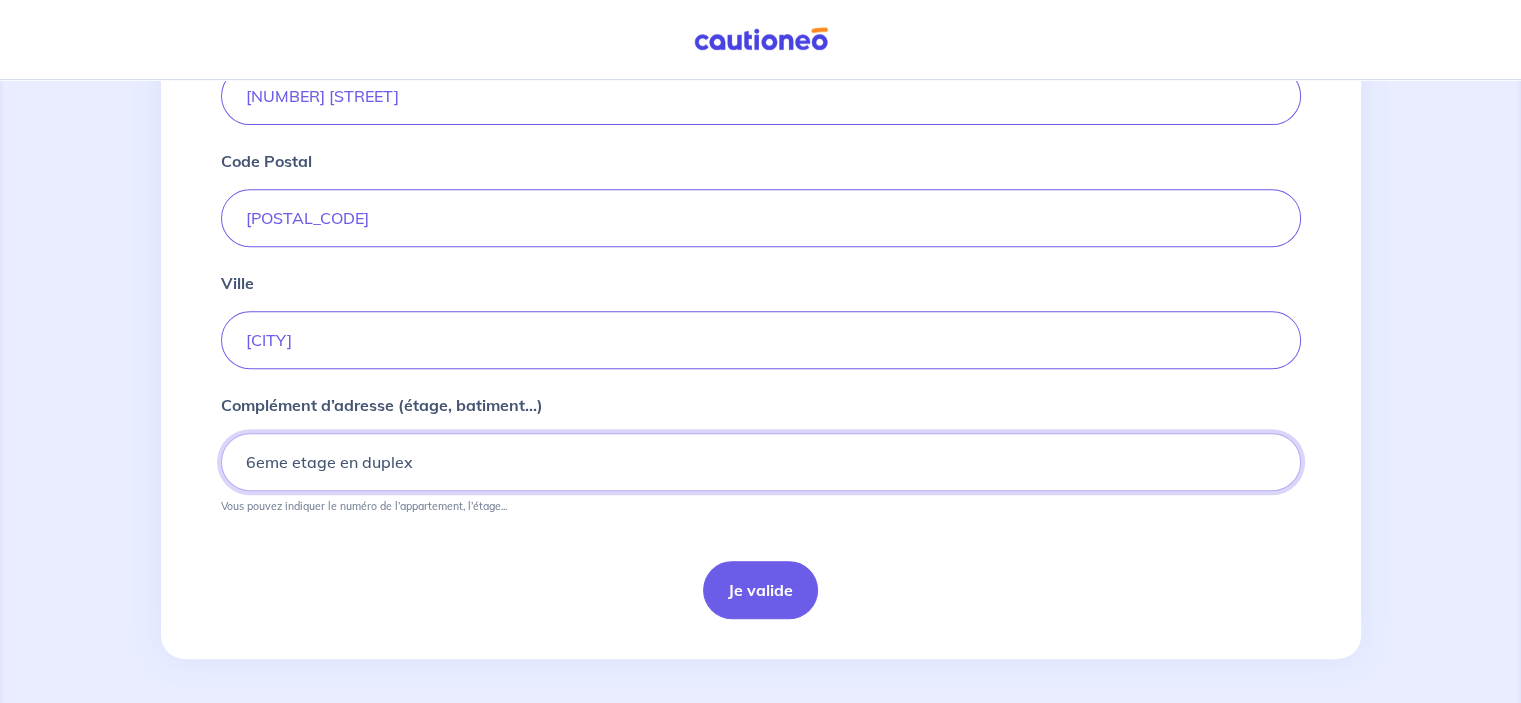 drag, startPoint x: 424, startPoint y: 461, endPoint x: 340, endPoint y: 461, distance: 84 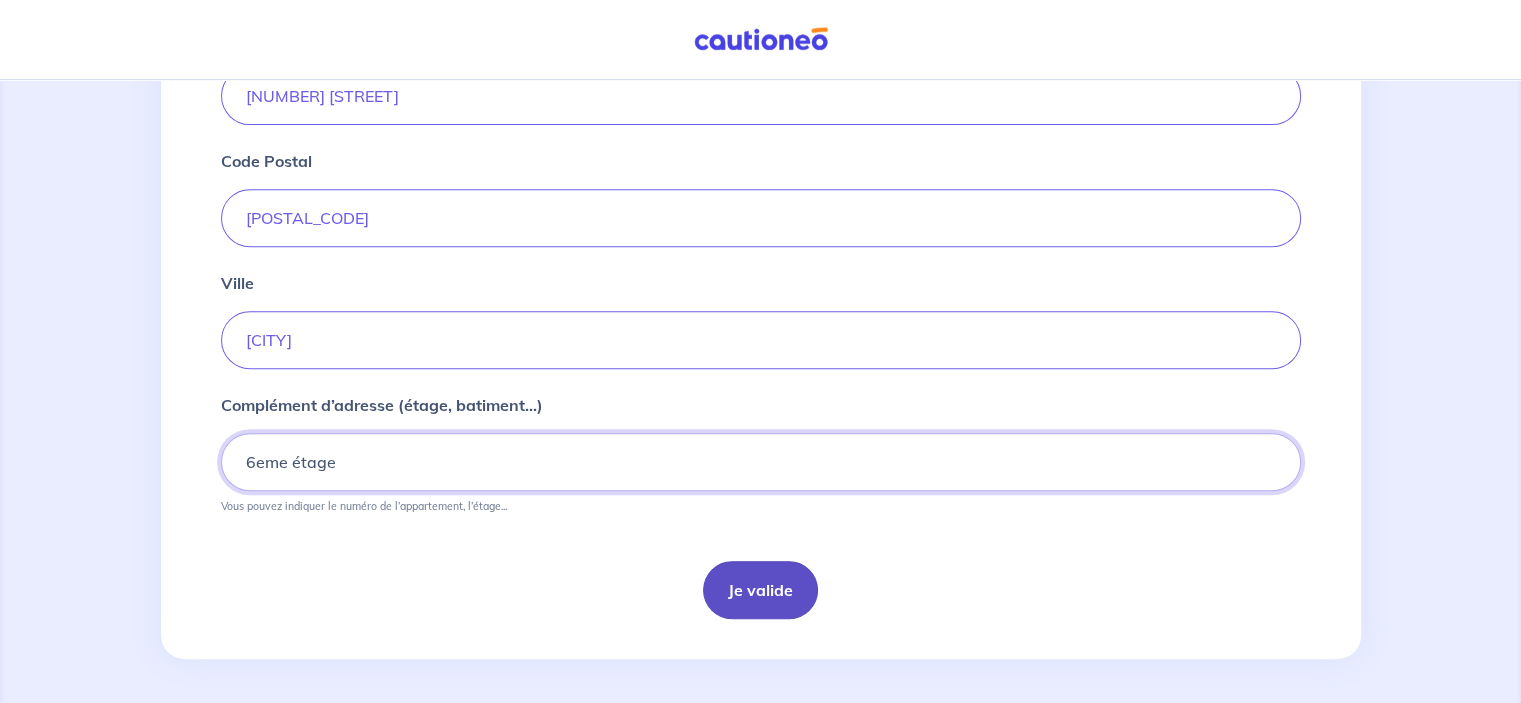 type on "6eme étage" 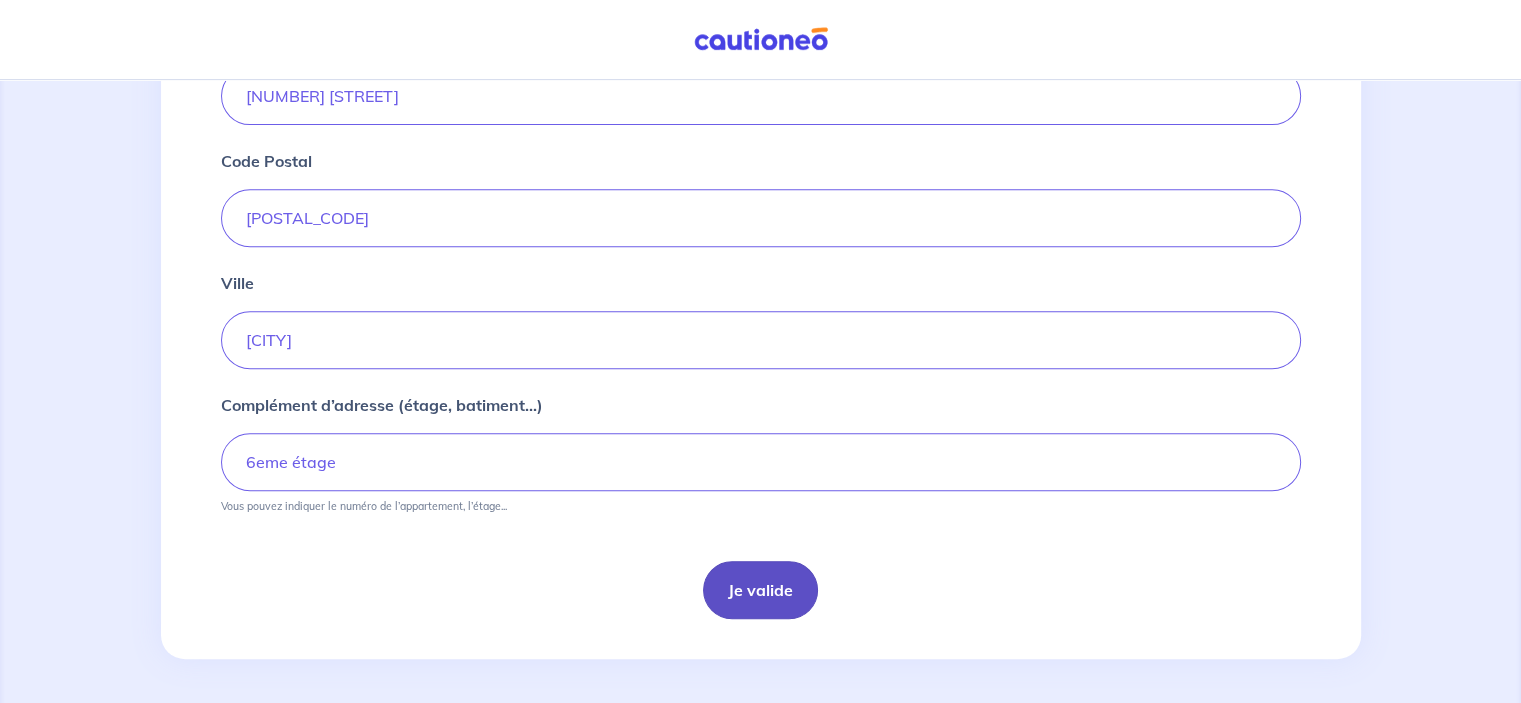 click on "Je valide" at bounding box center (760, 590) 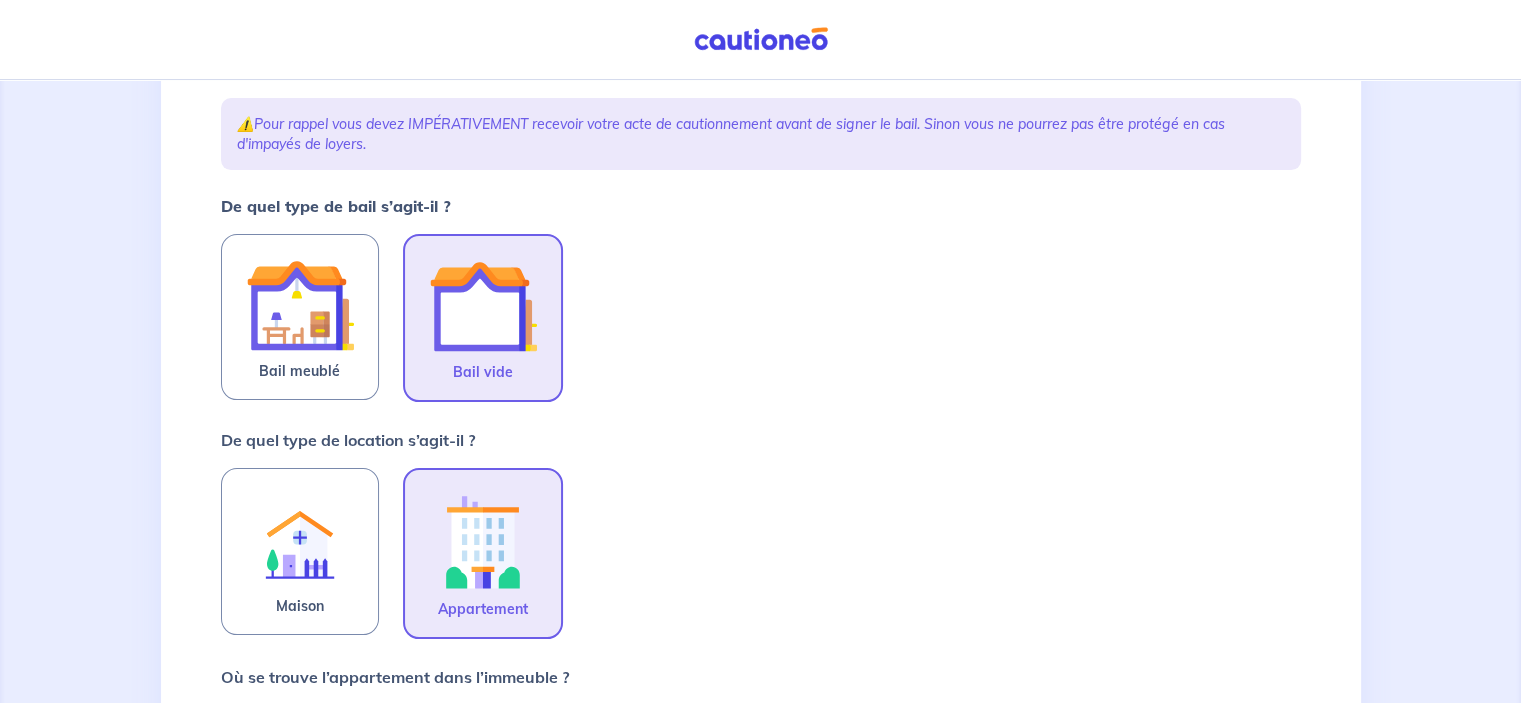 scroll, scrollTop: 300, scrollLeft: 0, axis: vertical 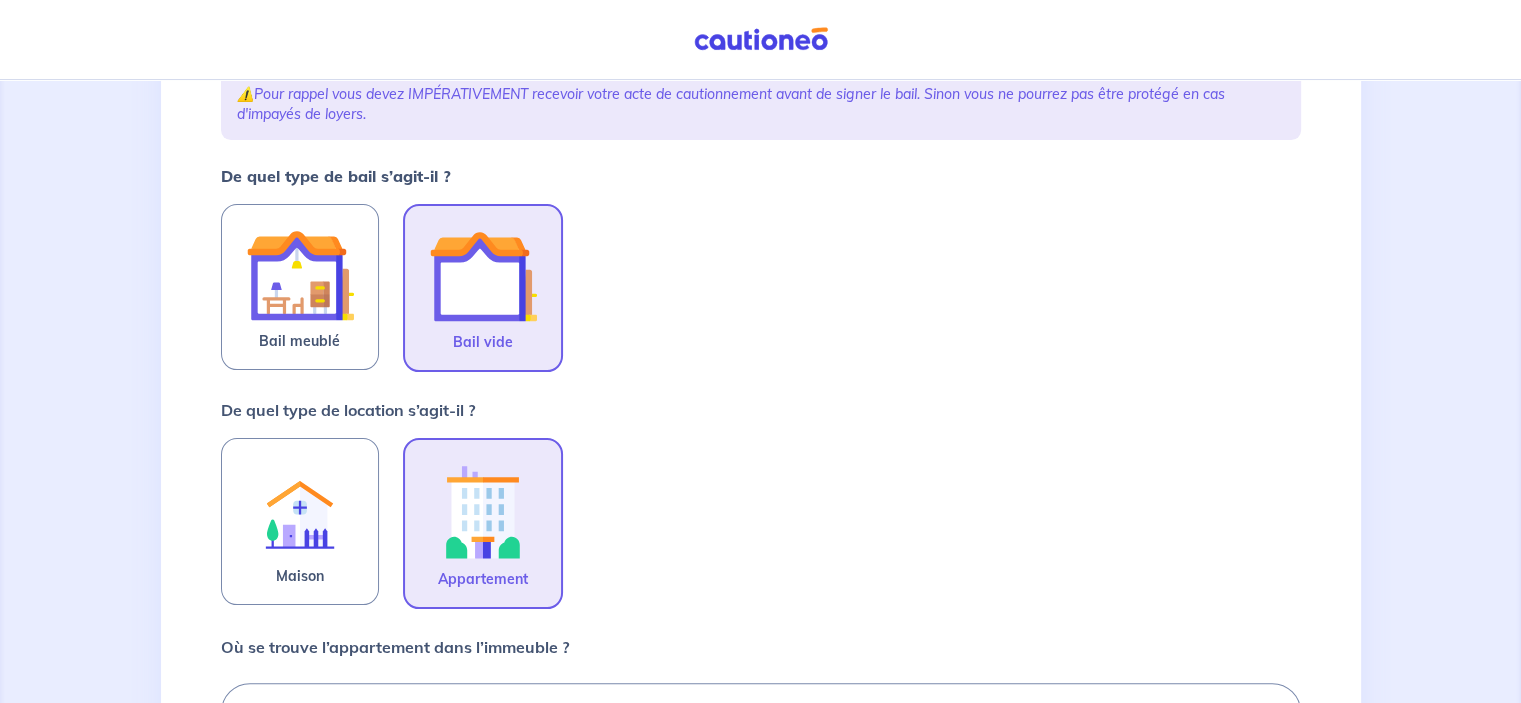 click at bounding box center [483, 276] 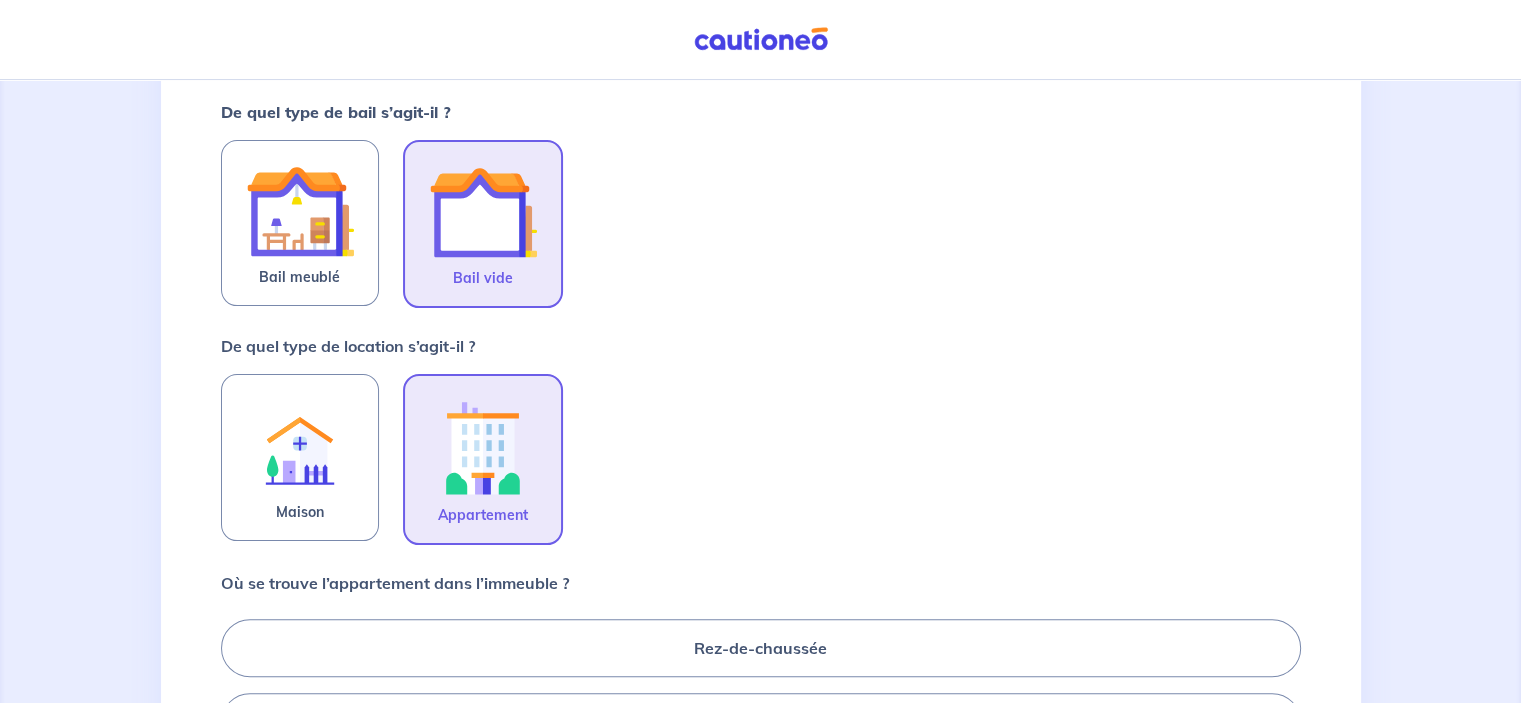 scroll, scrollTop: 500, scrollLeft: 0, axis: vertical 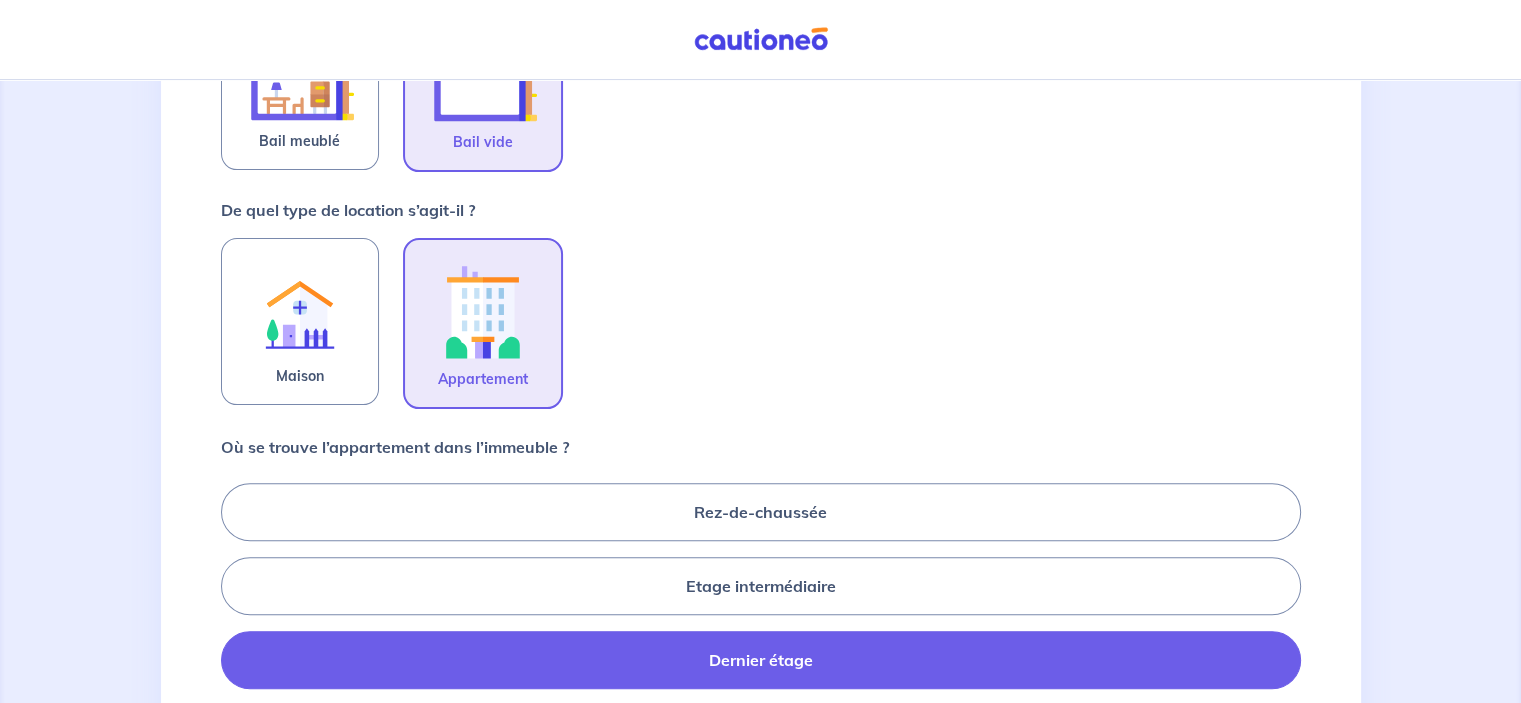 click at bounding box center (483, 311) 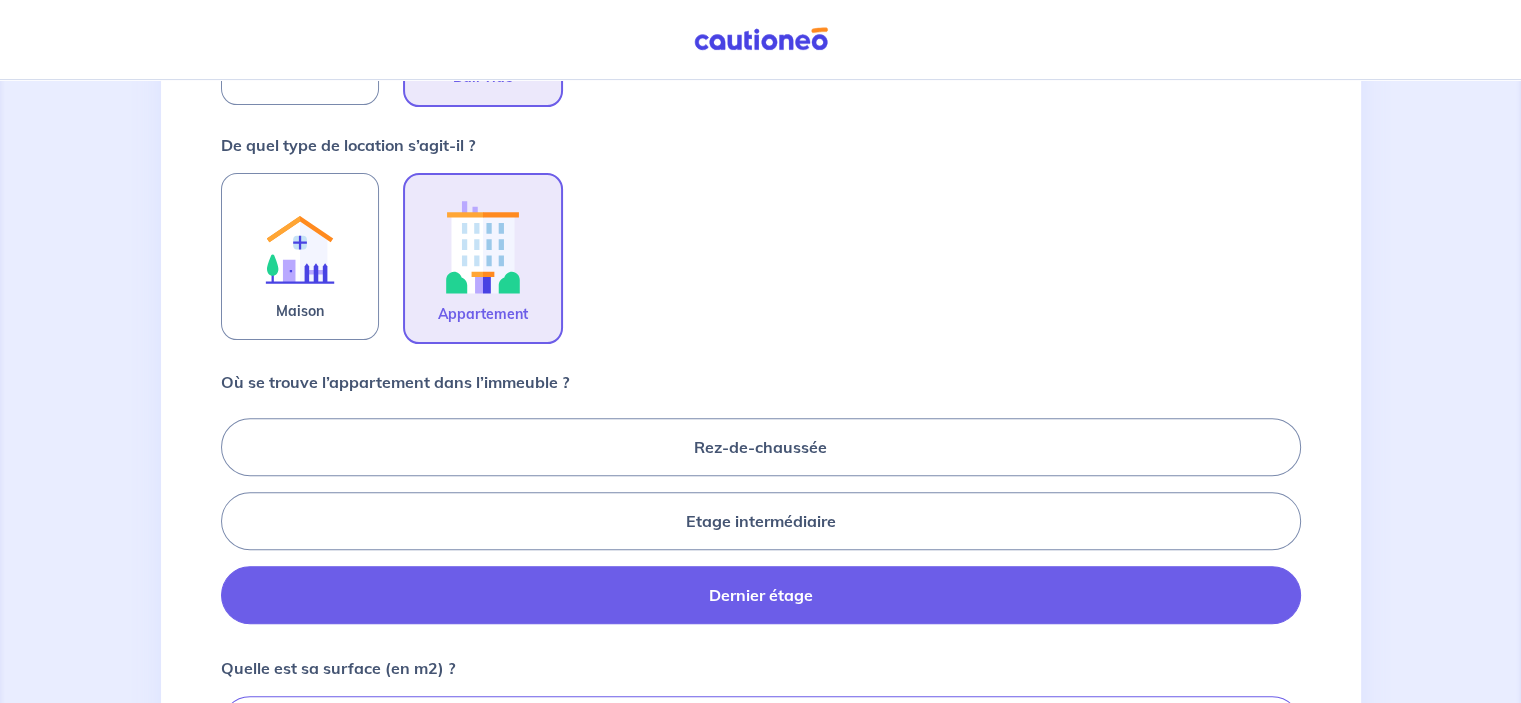 scroll, scrollTop: 600, scrollLeft: 0, axis: vertical 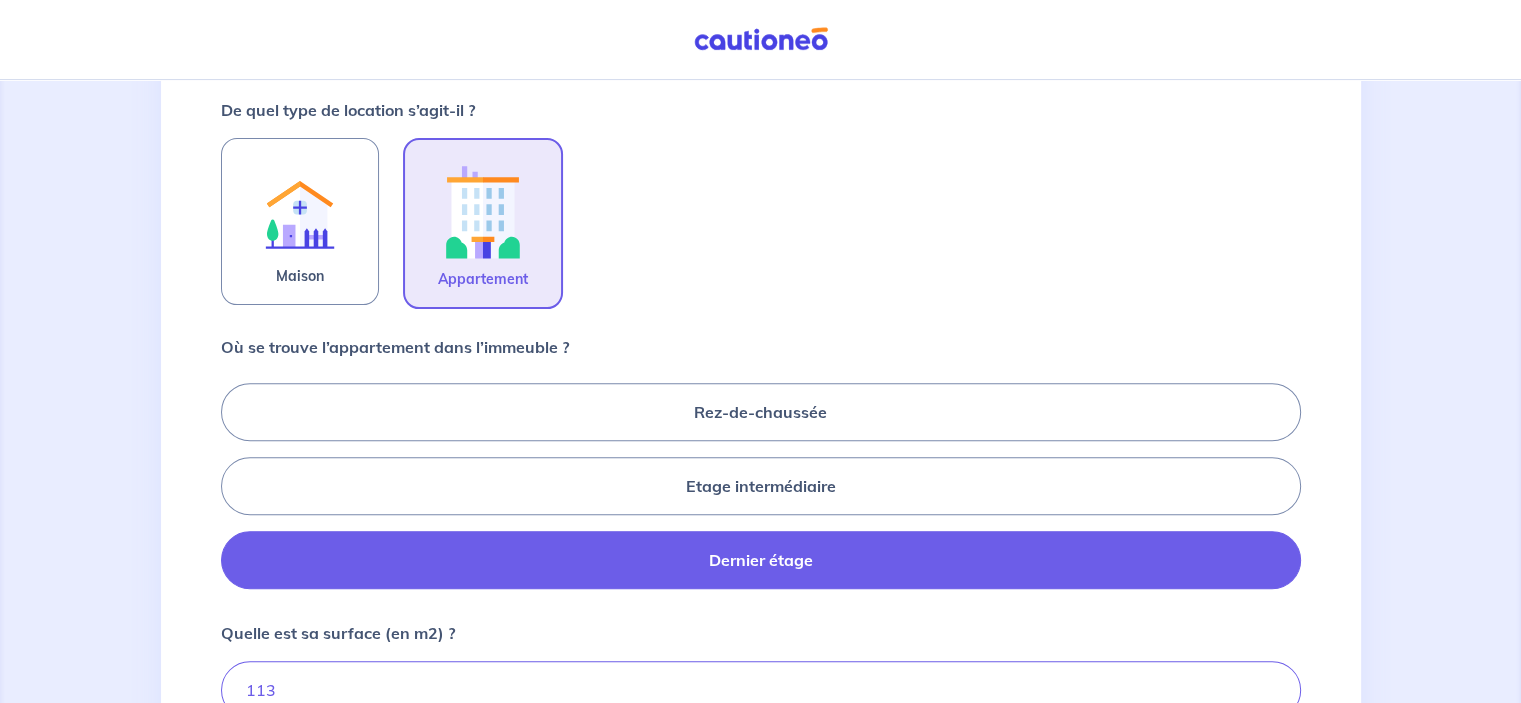 click on "Dernier étage" at bounding box center (761, 560) 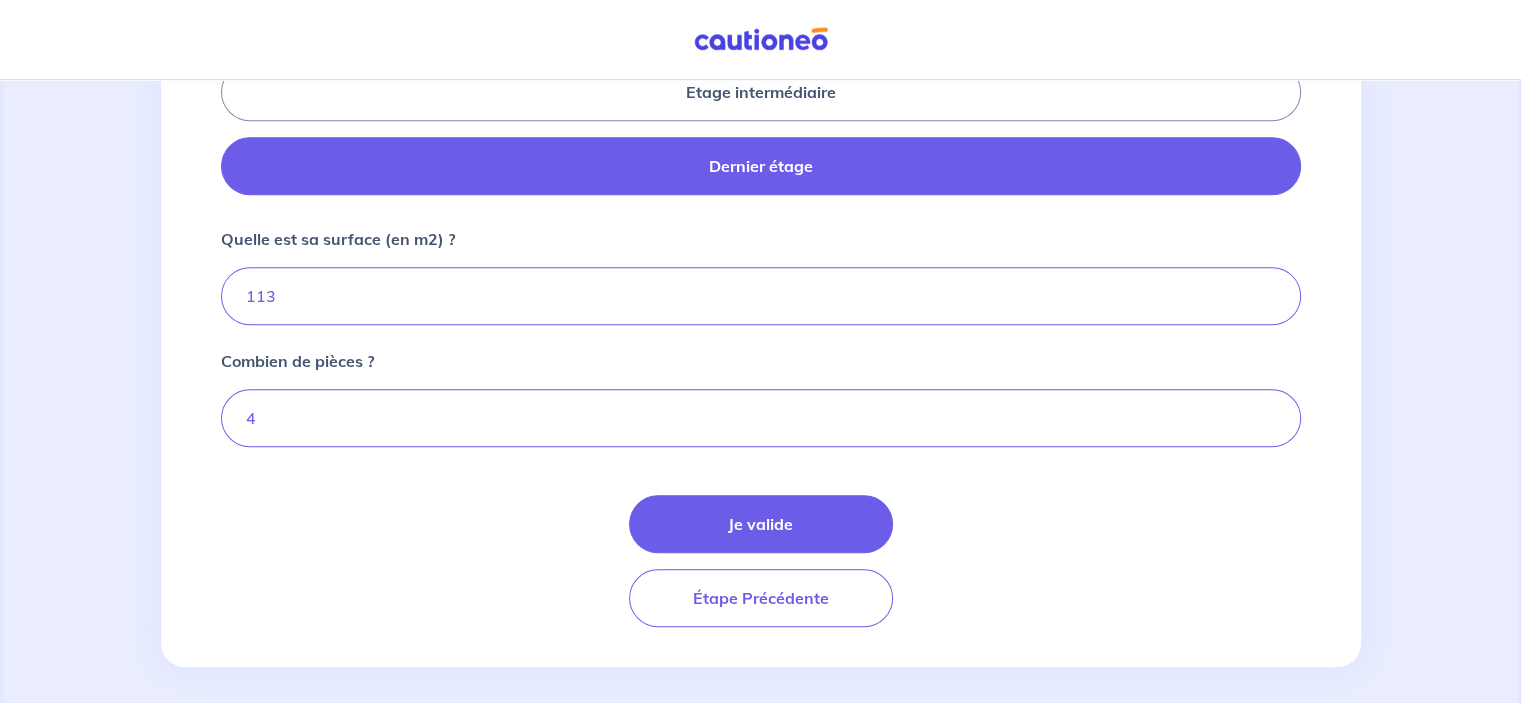 scroll, scrollTop: 1000, scrollLeft: 0, axis: vertical 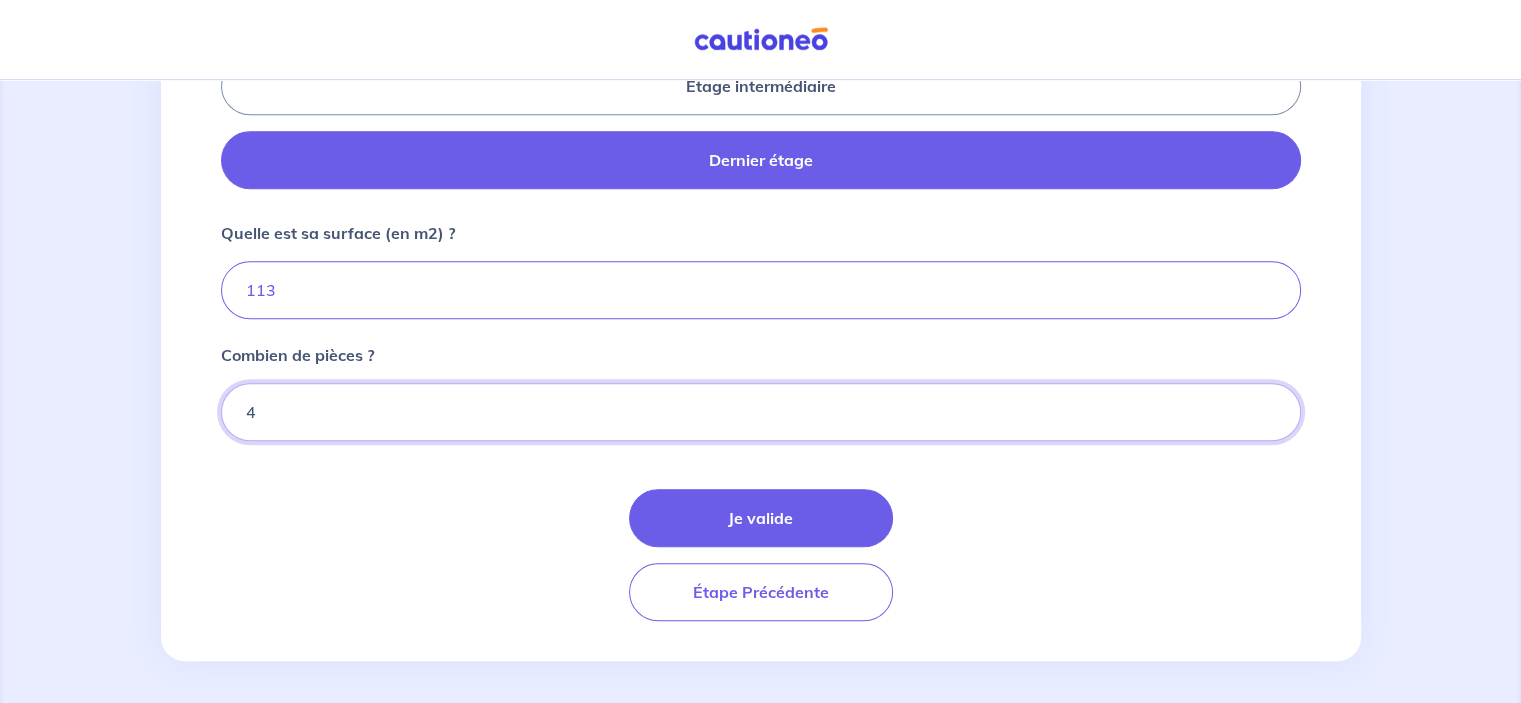 click on "4" at bounding box center (761, 412) 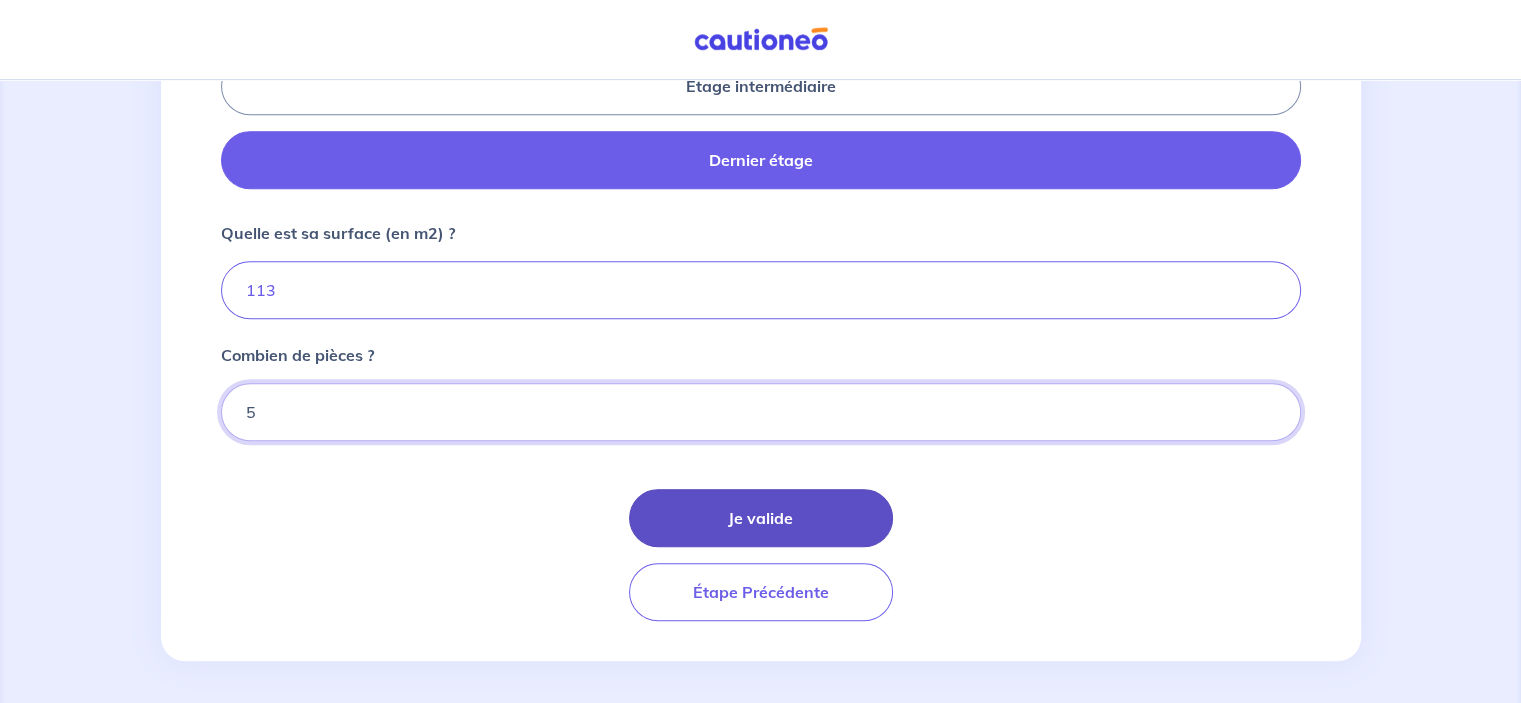 type on "5" 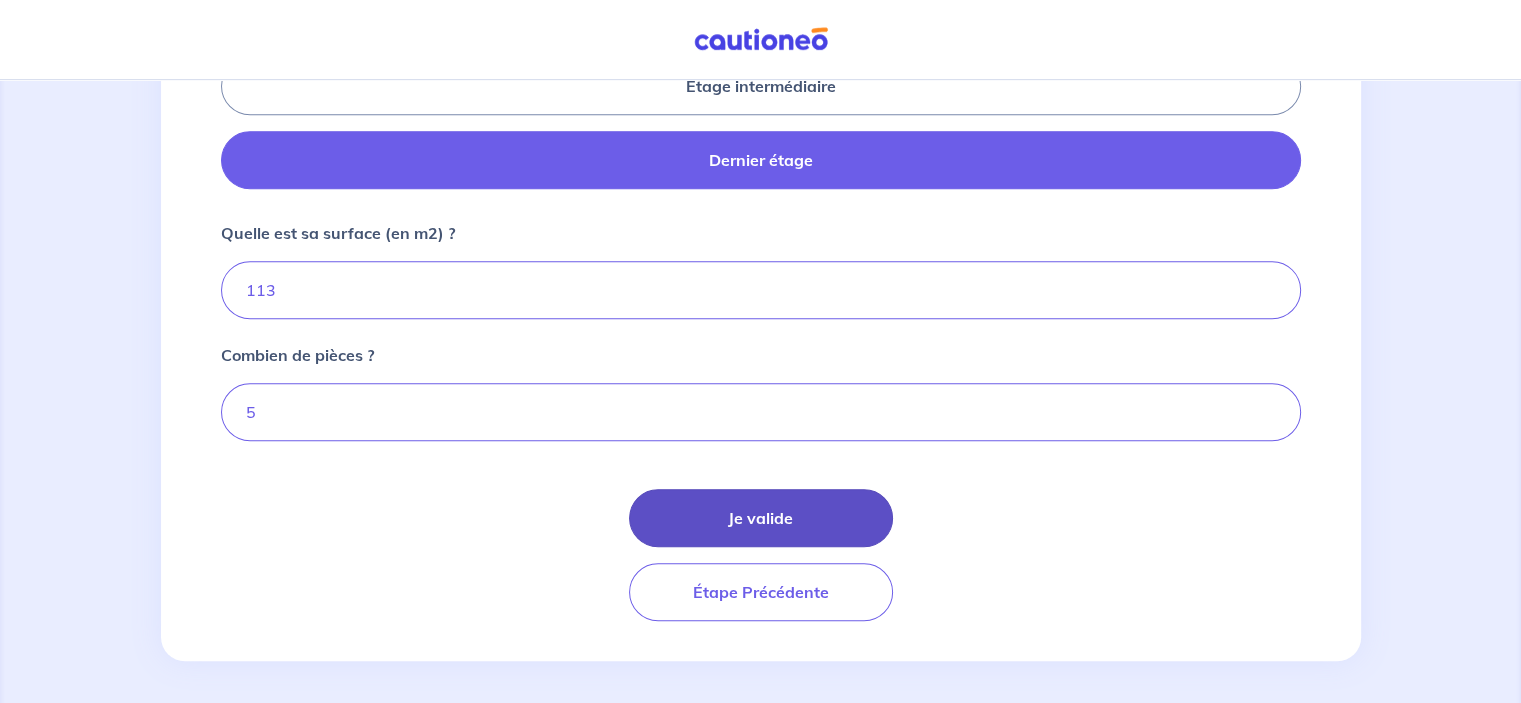 click on "Je valide" at bounding box center (761, 518) 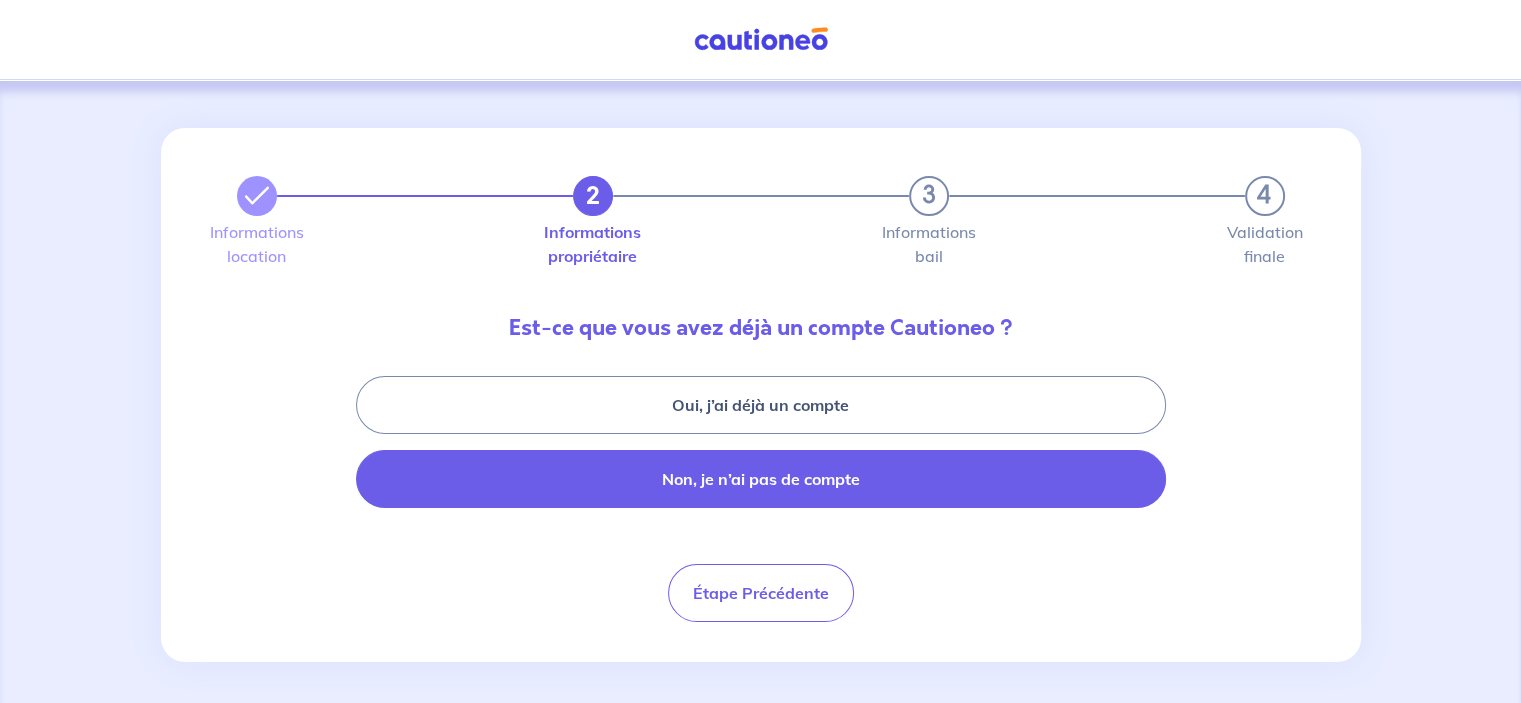 click on "Non, je n’ai pas de compte" at bounding box center [761, 479] 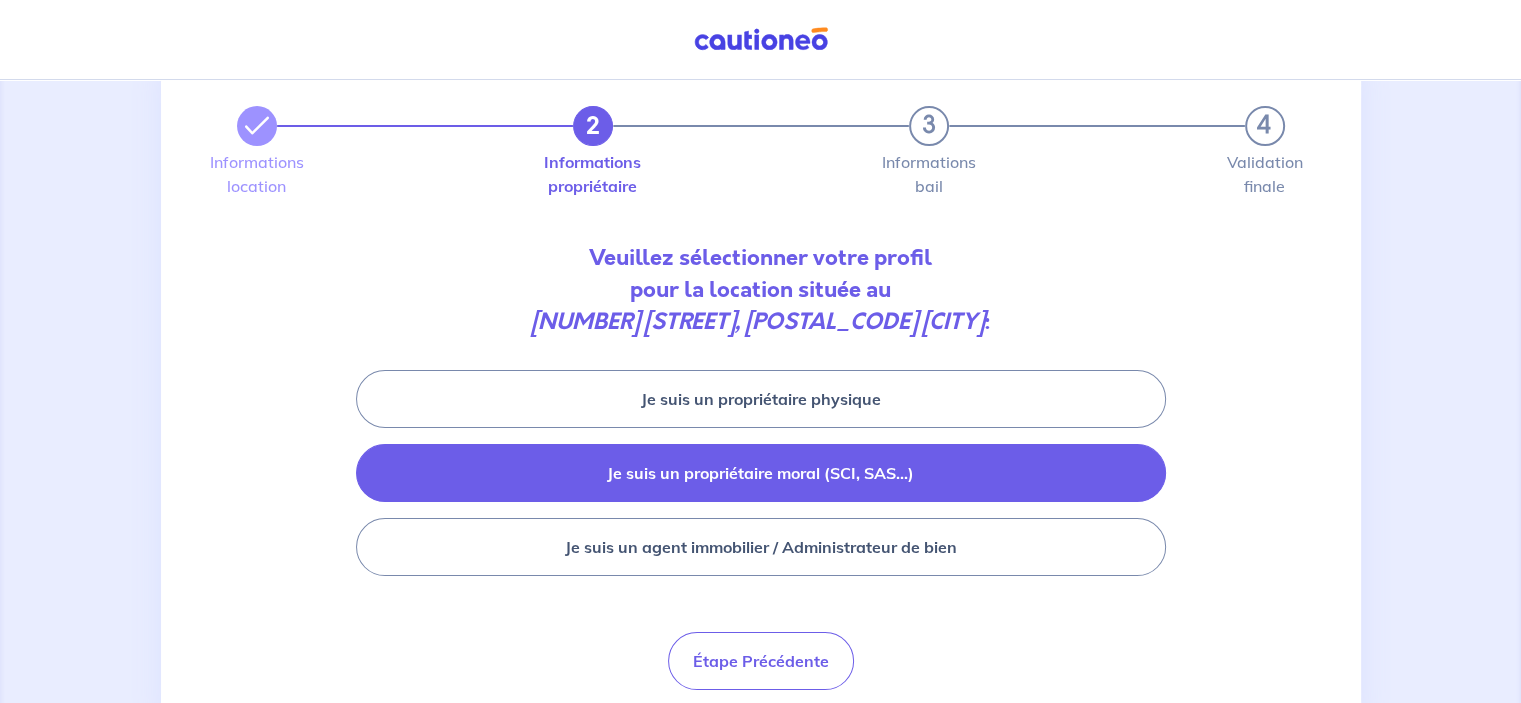 scroll, scrollTop: 100, scrollLeft: 0, axis: vertical 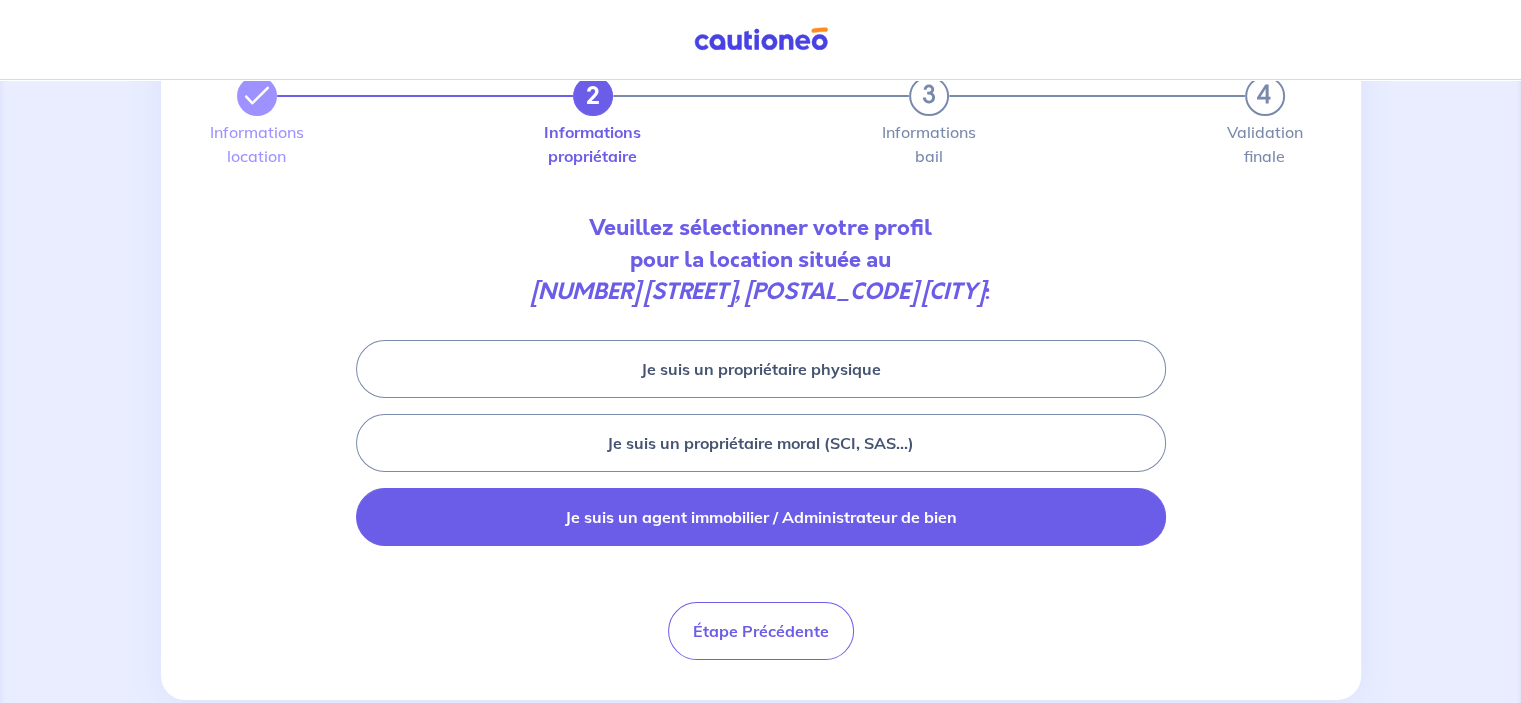 click on "Je suis un agent immobilier / Administrateur de bien" at bounding box center (761, 517) 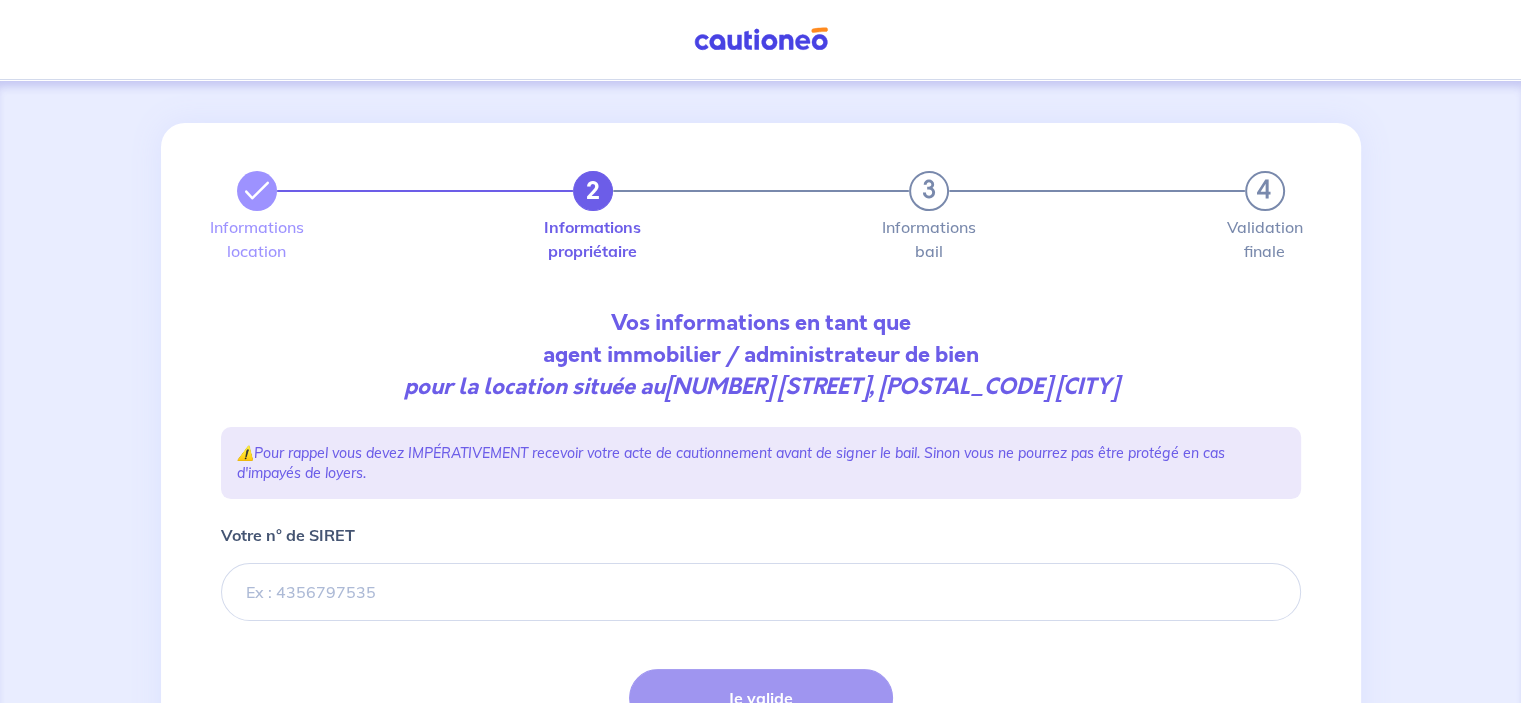 scroll, scrollTop: 100, scrollLeft: 0, axis: vertical 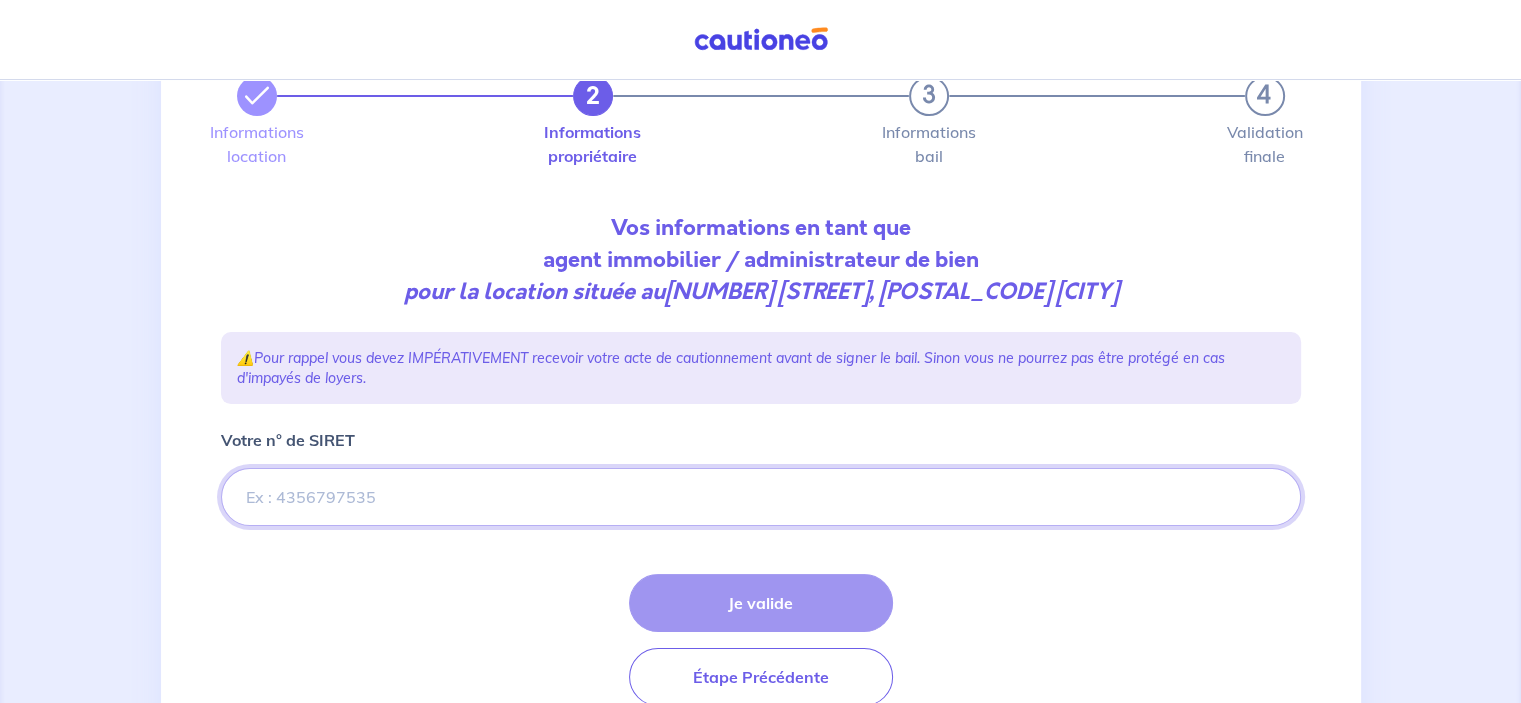 click on "Votre n° de  SIRET" at bounding box center [761, 497] 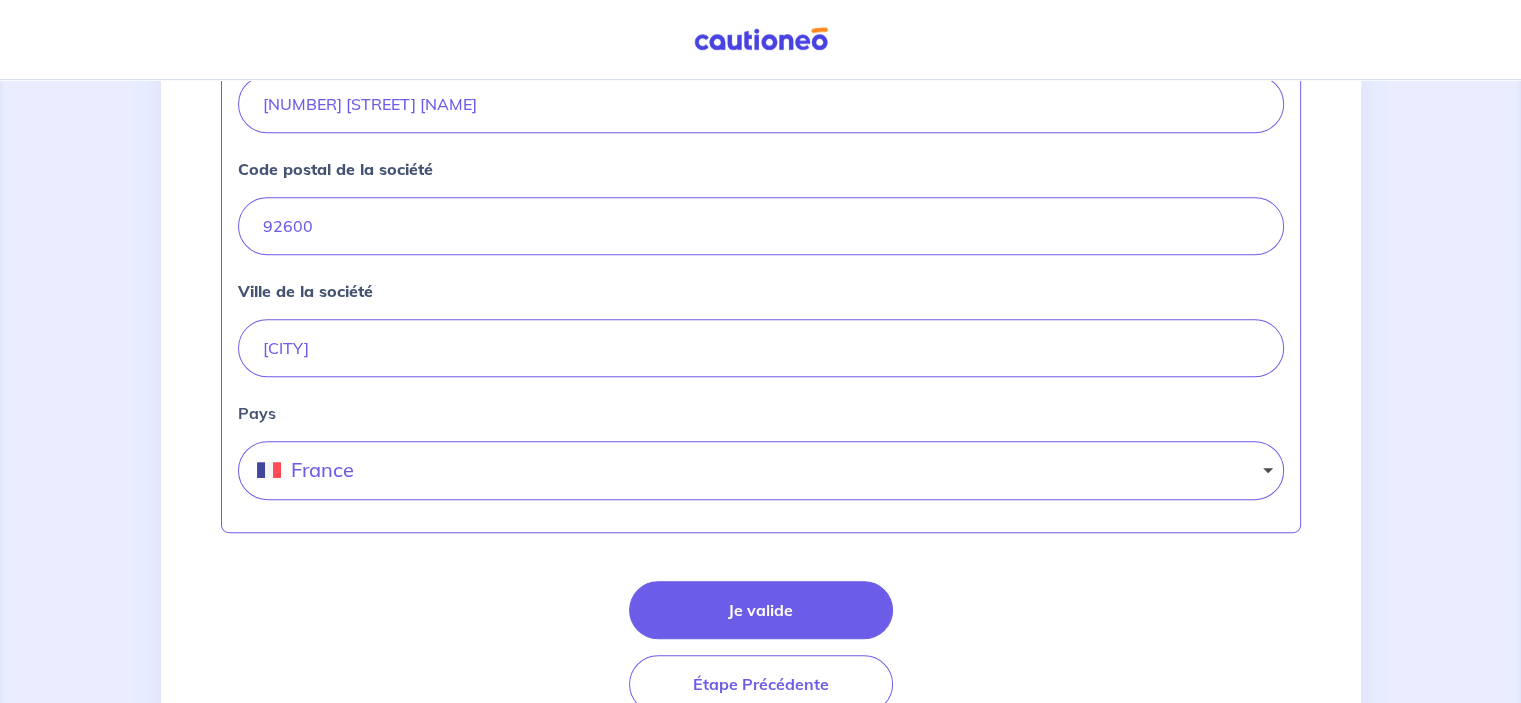 scroll, scrollTop: 900, scrollLeft: 0, axis: vertical 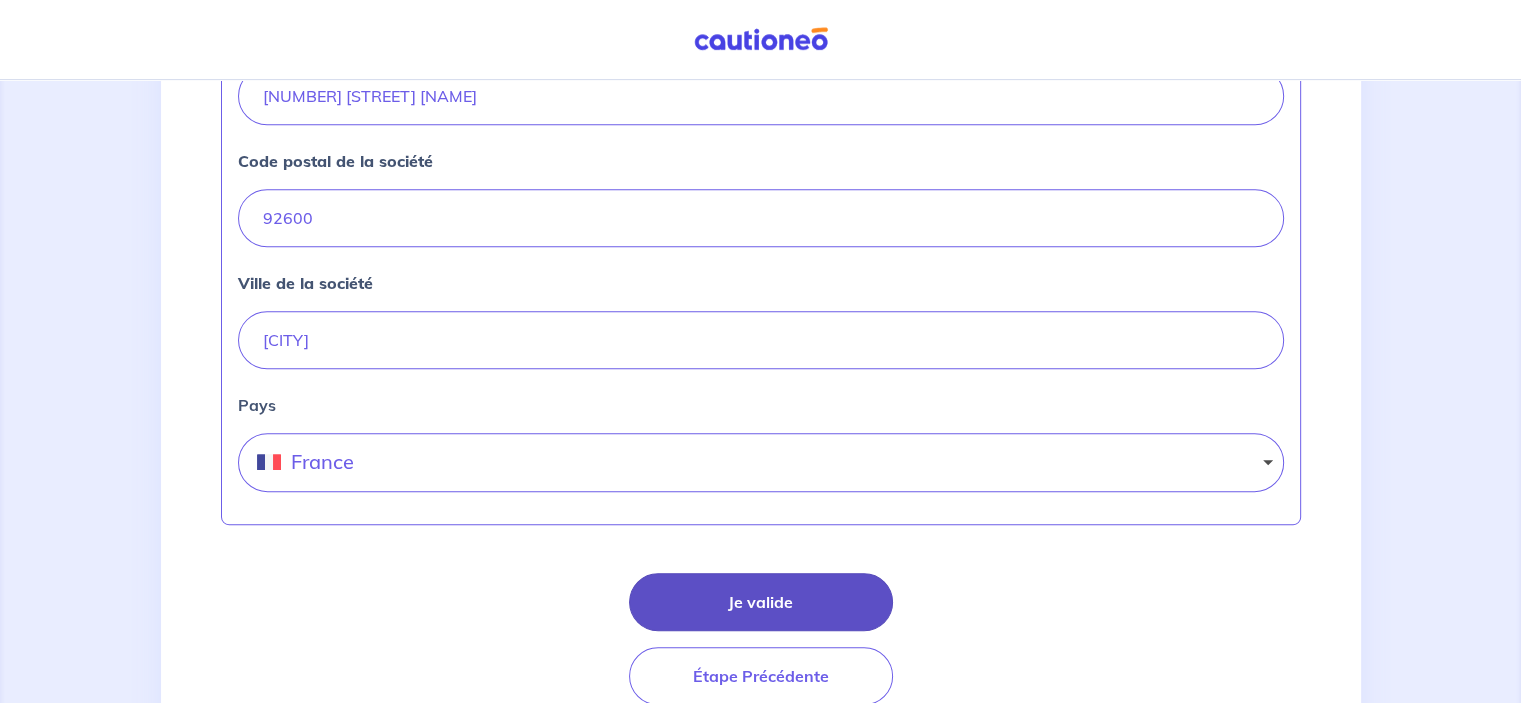 type on "[NUMBER]" 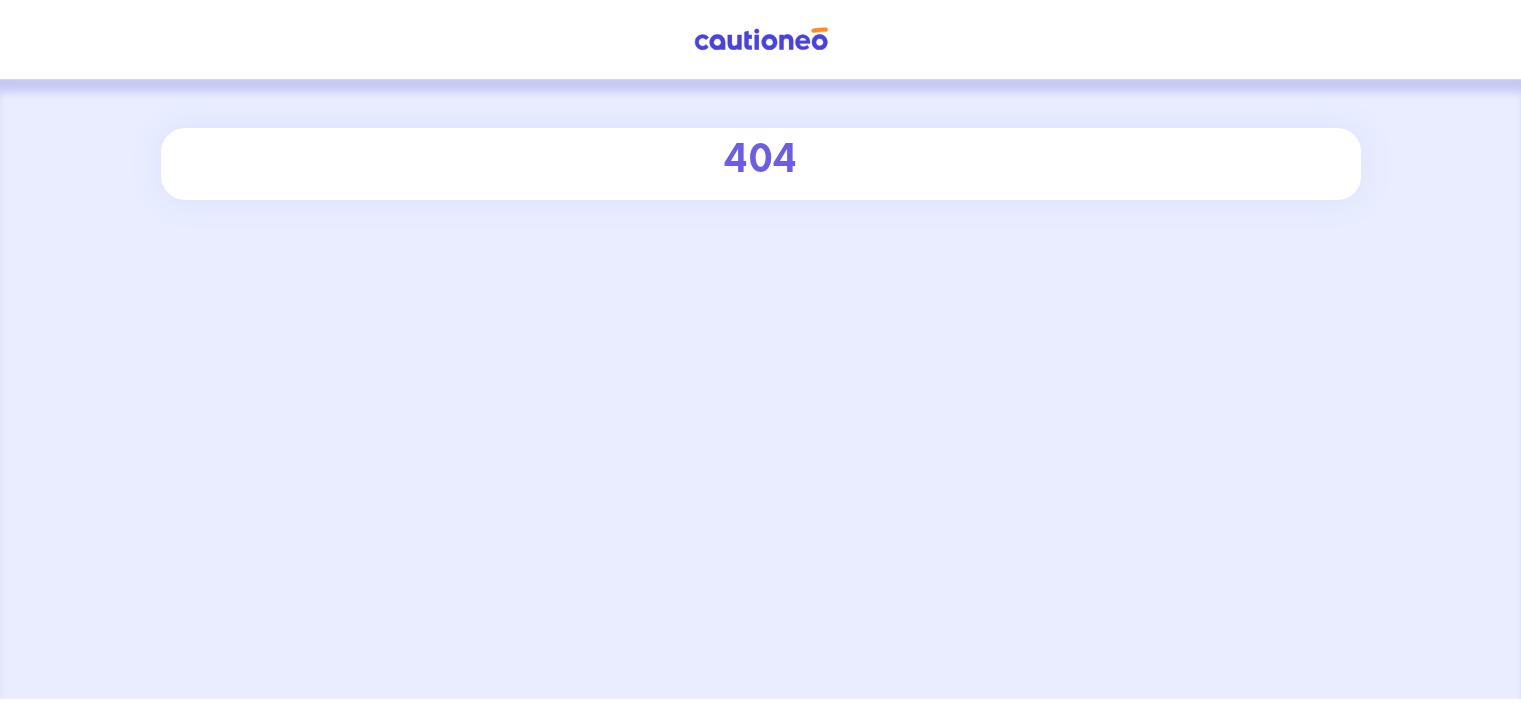 scroll, scrollTop: 0, scrollLeft: 0, axis: both 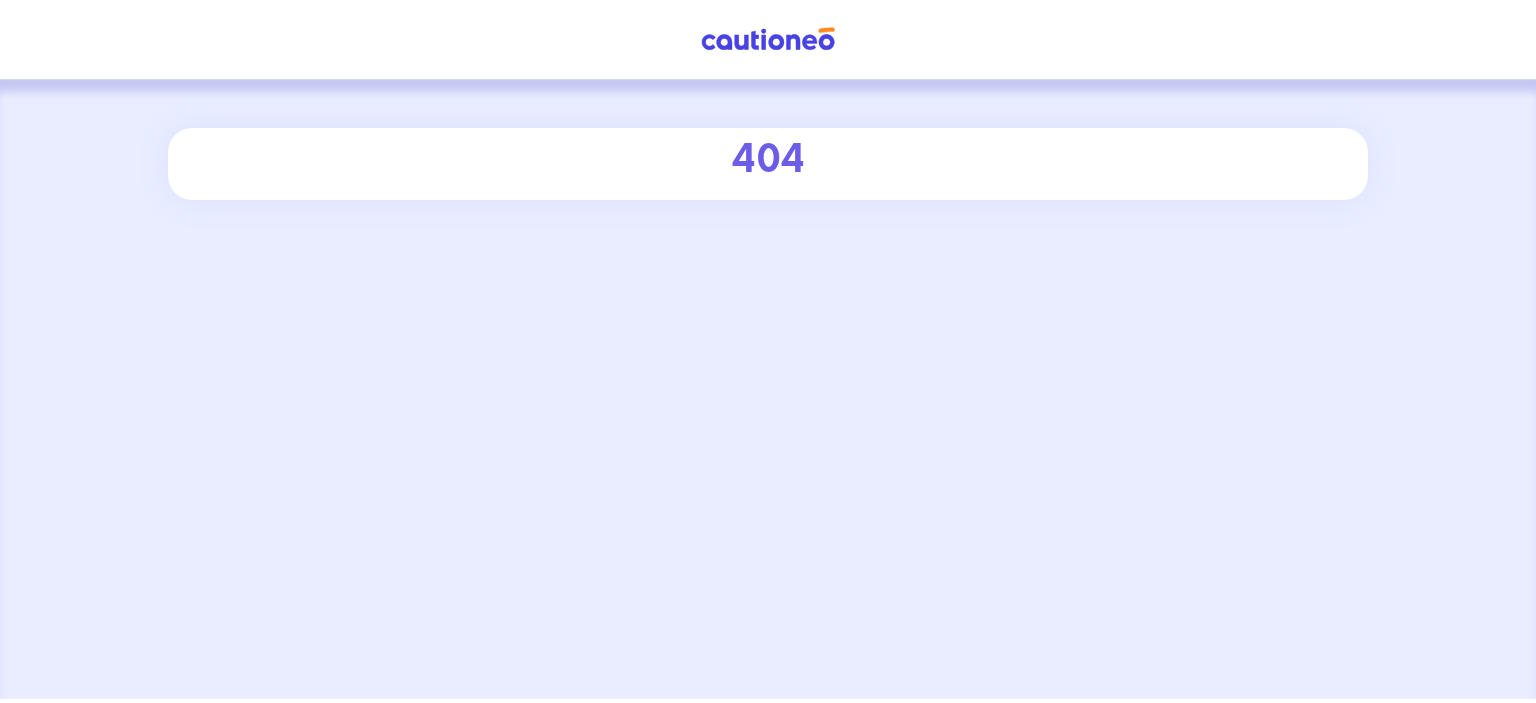 select on "FR" 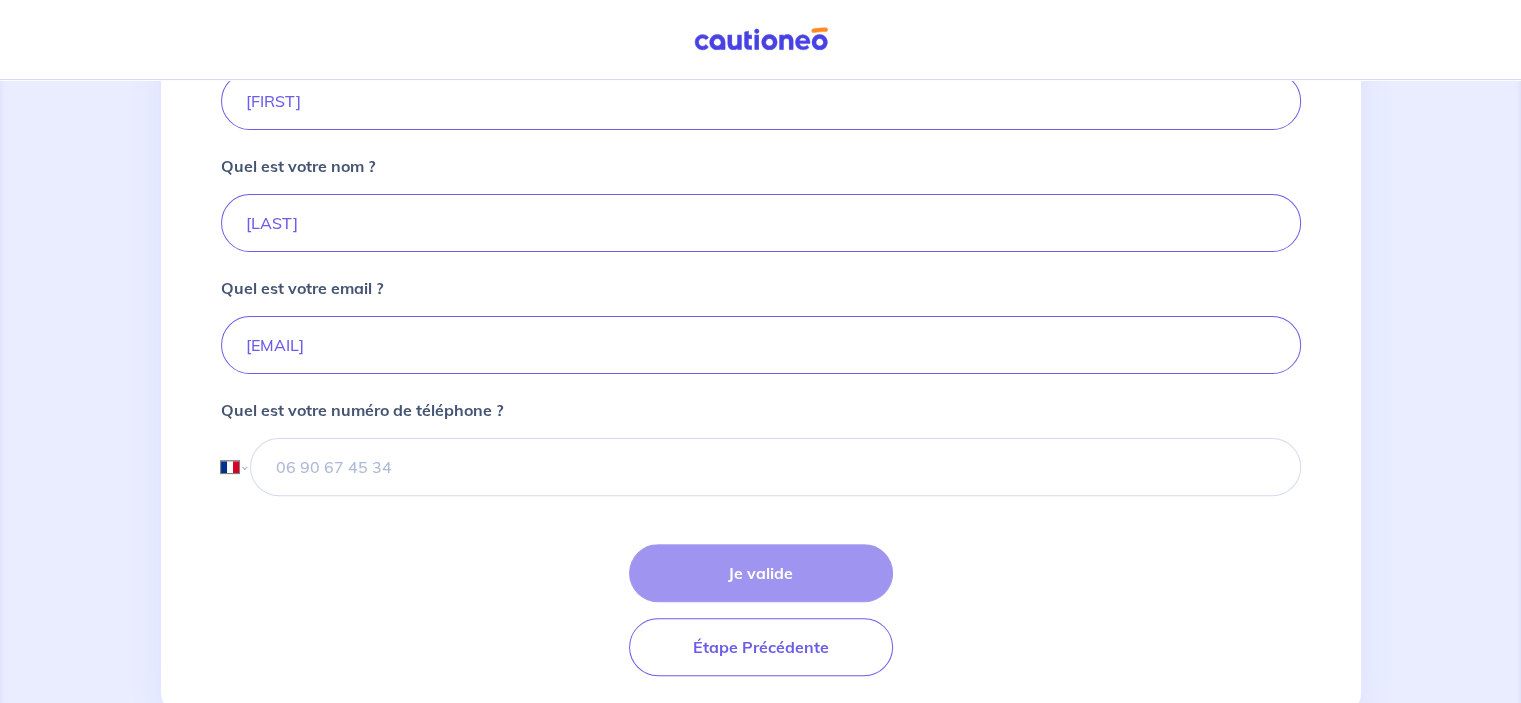 scroll, scrollTop: 500, scrollLeft: 0, axis: vertical 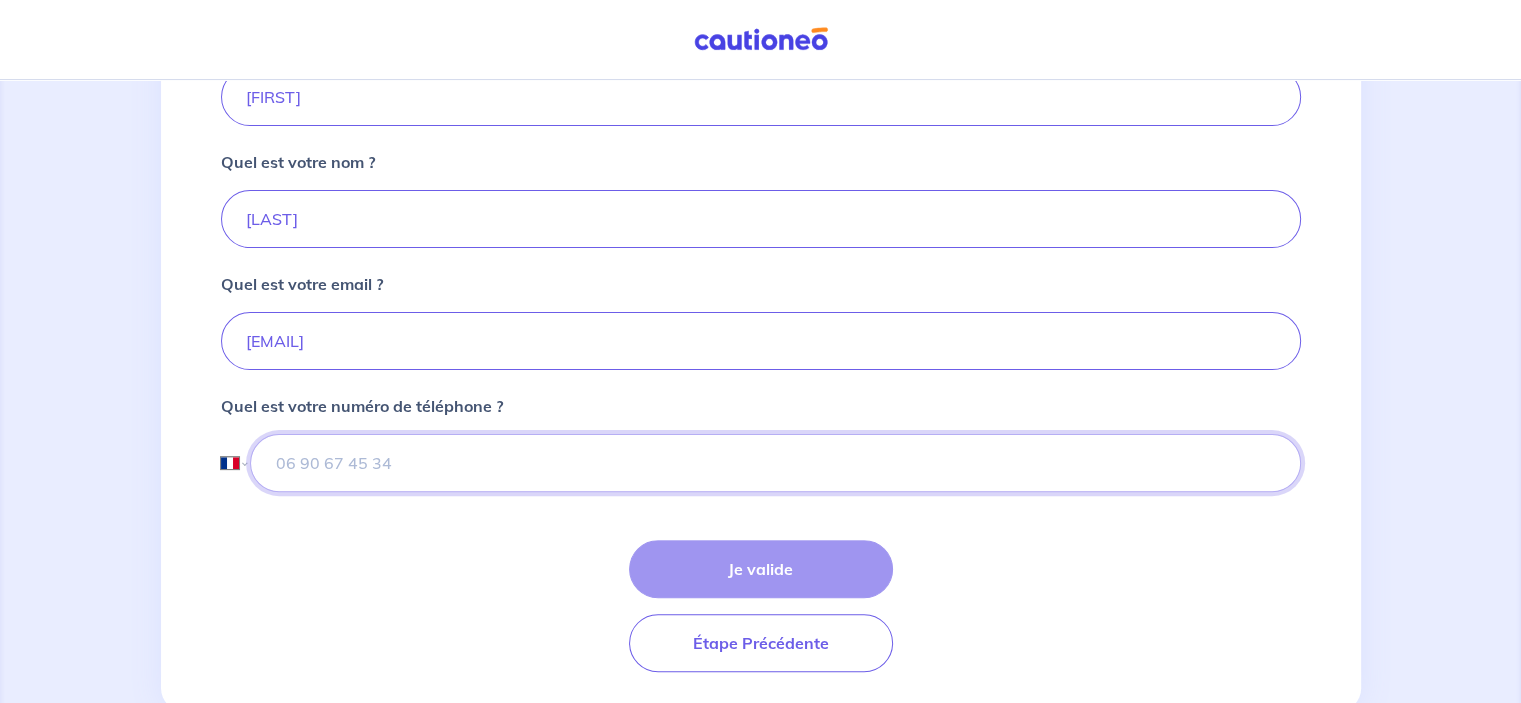 click at bounding box center [775, 463] 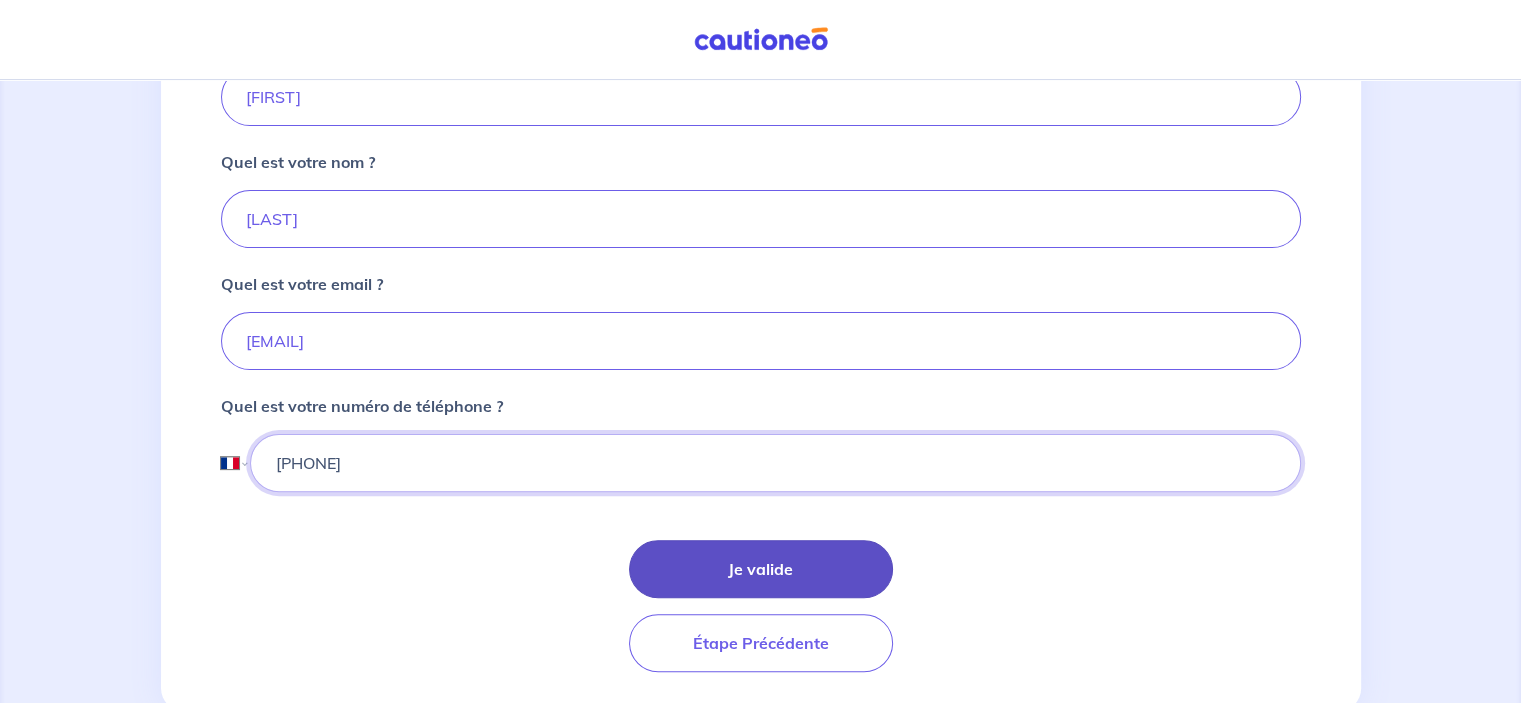type on "[PHONE]" 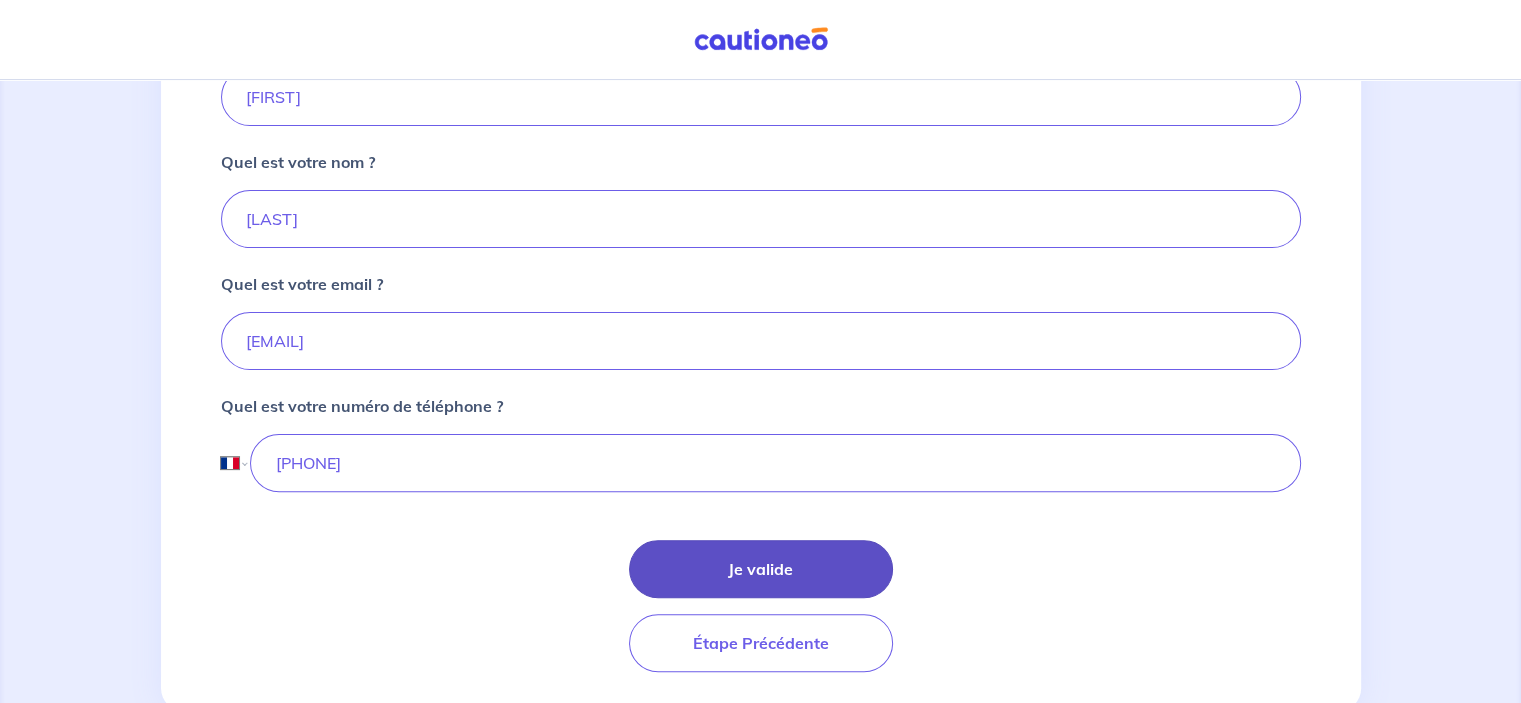 click on "Je valide" at bounding box center (761, 569) 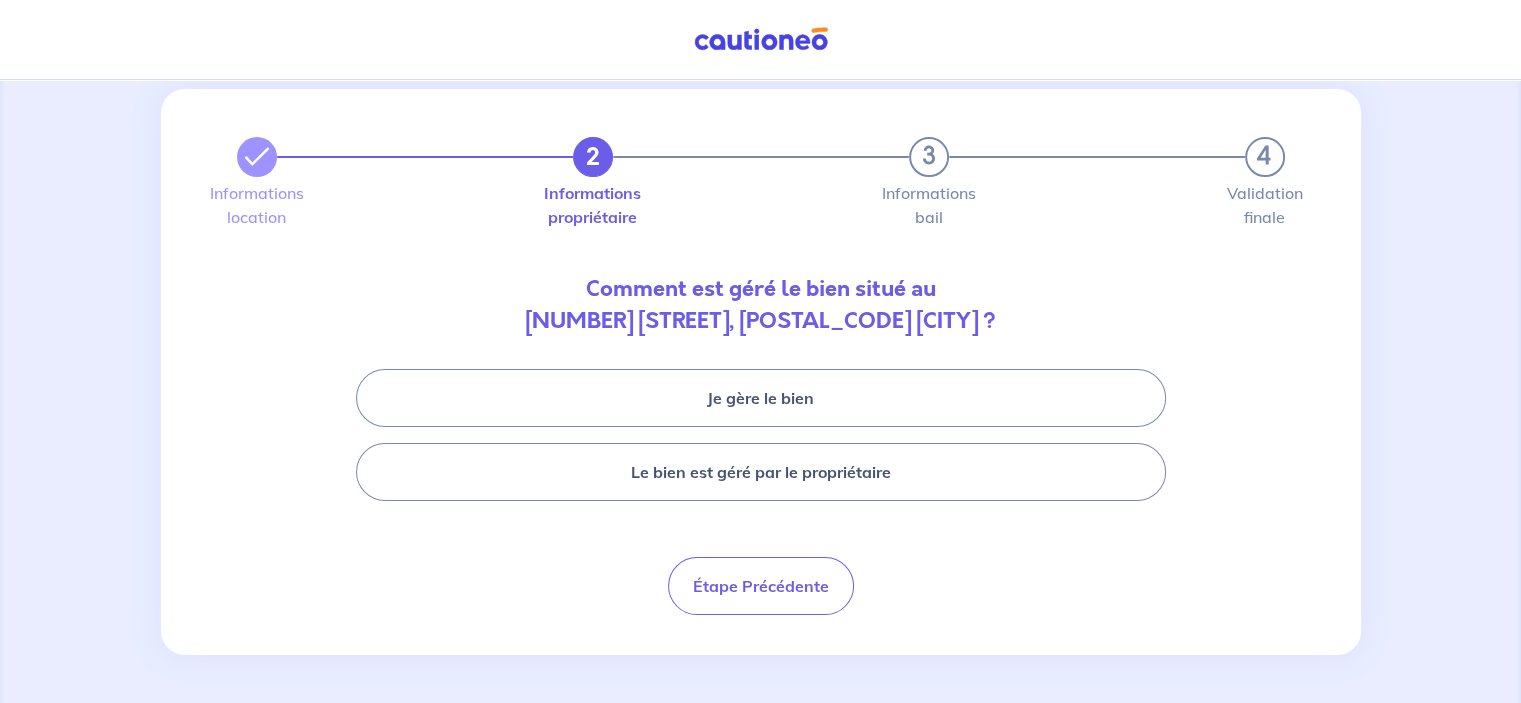 scroll, scrollTop: 0, scrollLeft: 0, axis: both 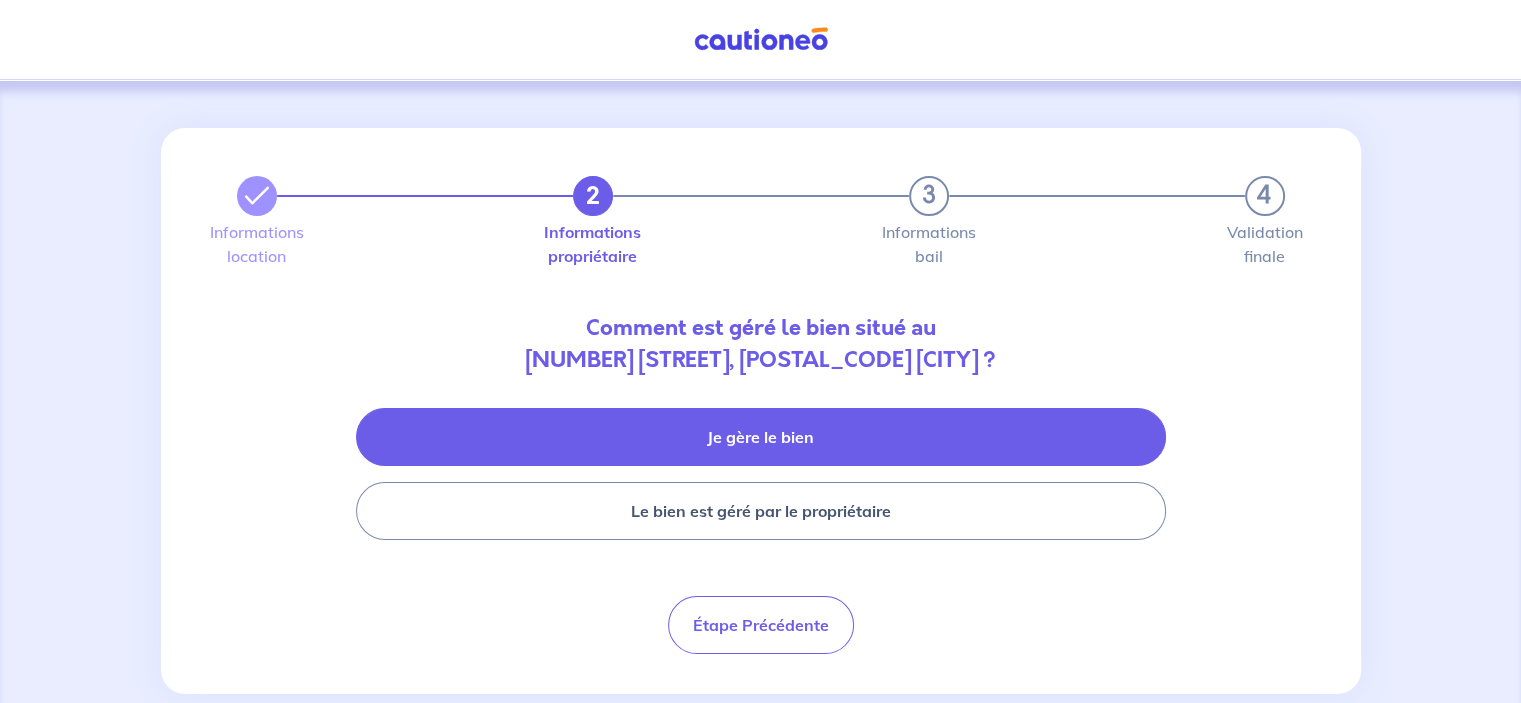click on "Je gère le bien" at bounding box center [761, 437] 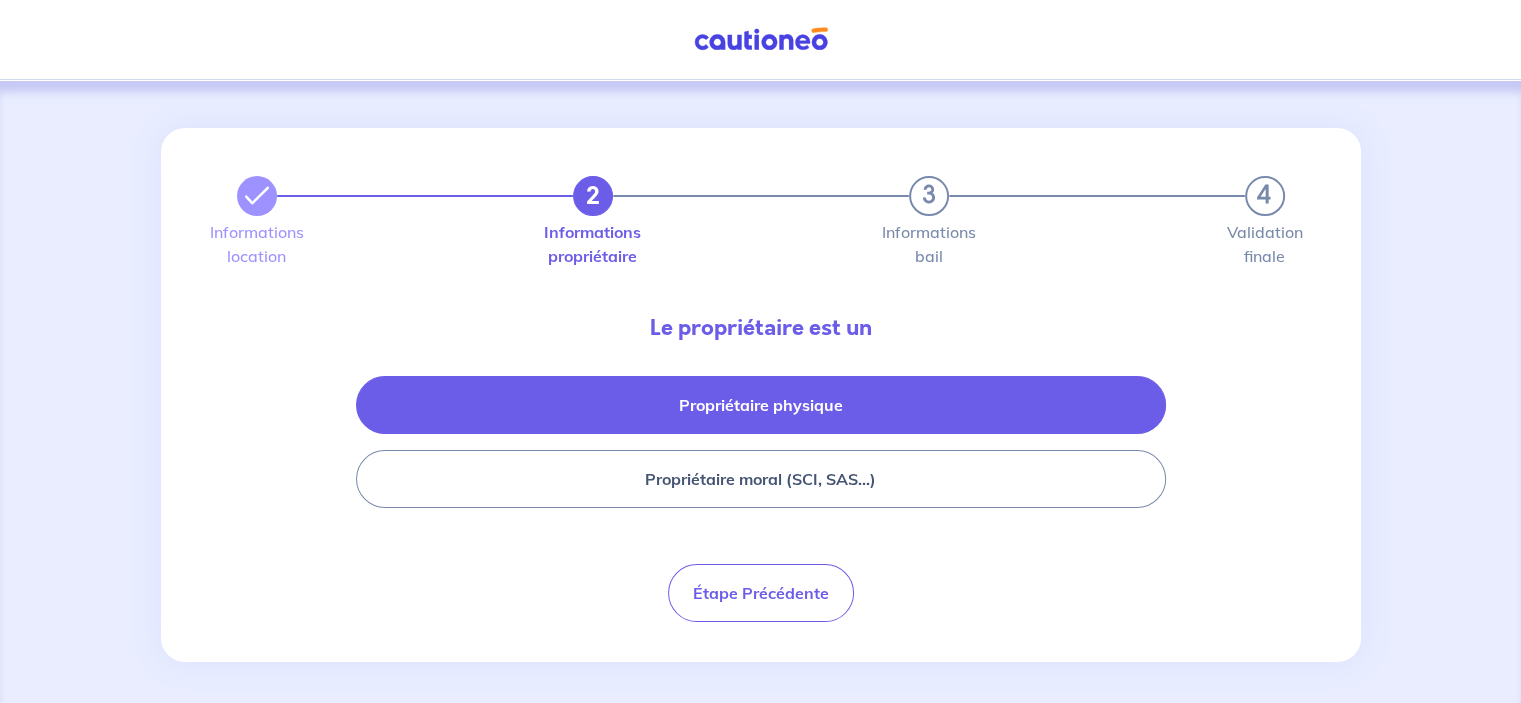 click on "Propriétaire physique" at bounding box center [761, 405] 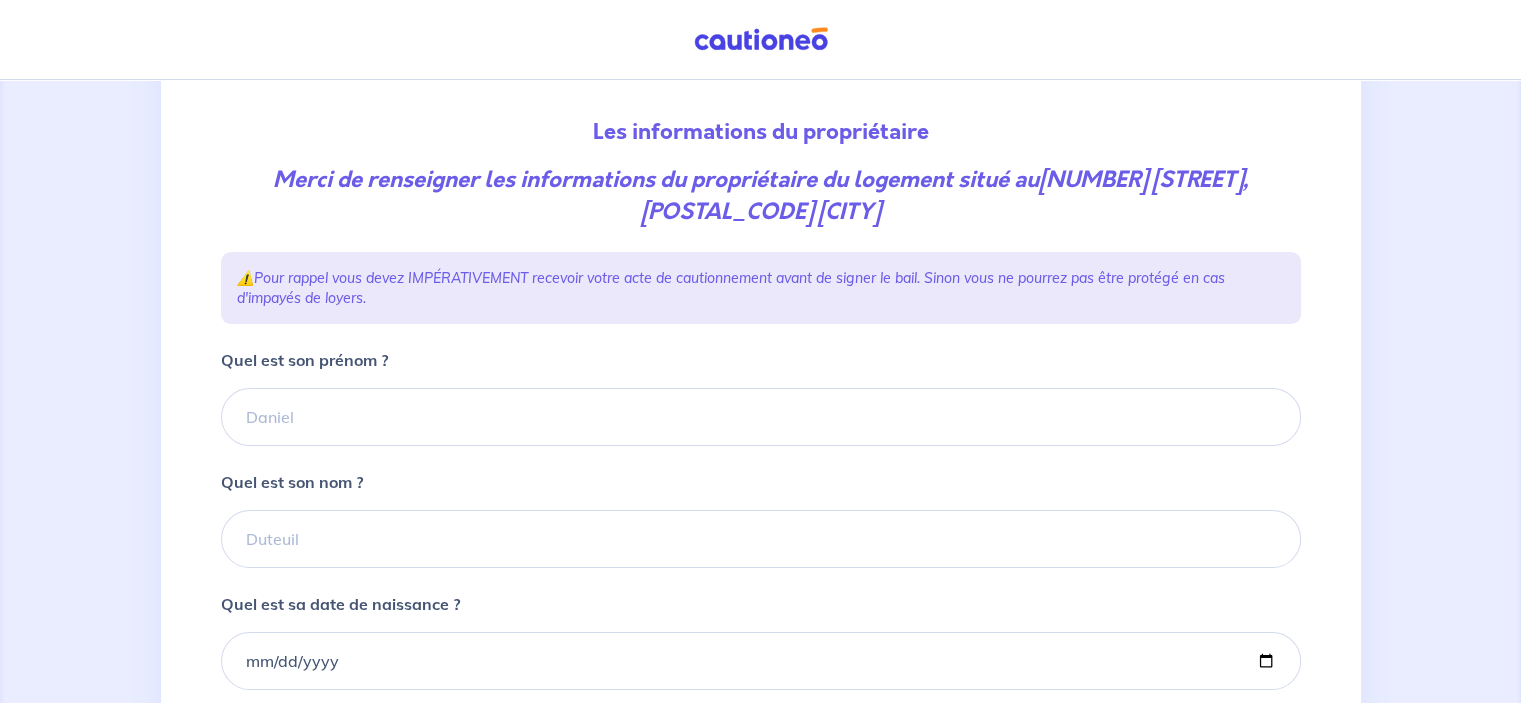 scroll, scrollTop: 200, scrollLeft: 0, axis: vertical 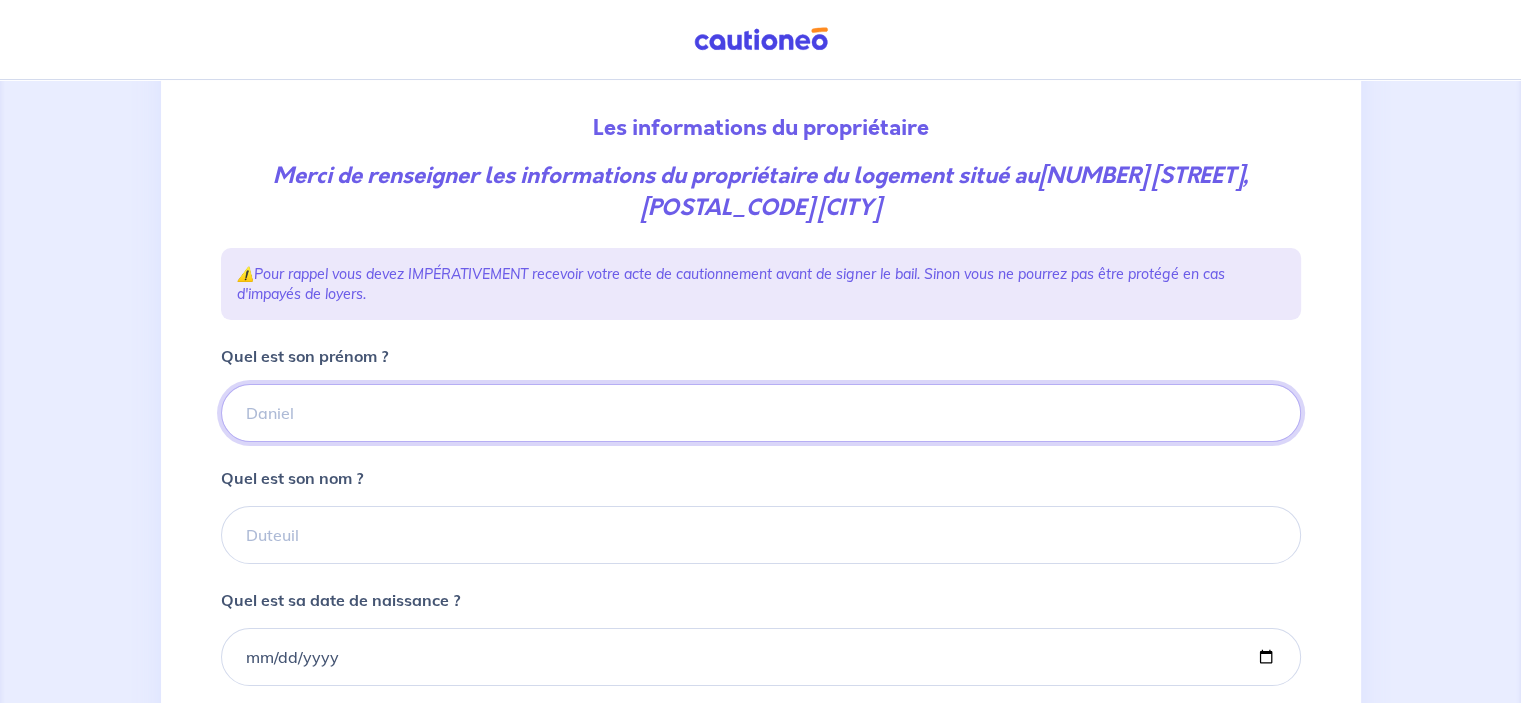 click on "Quel est son prénom ?" at bounding box center (761, 413) 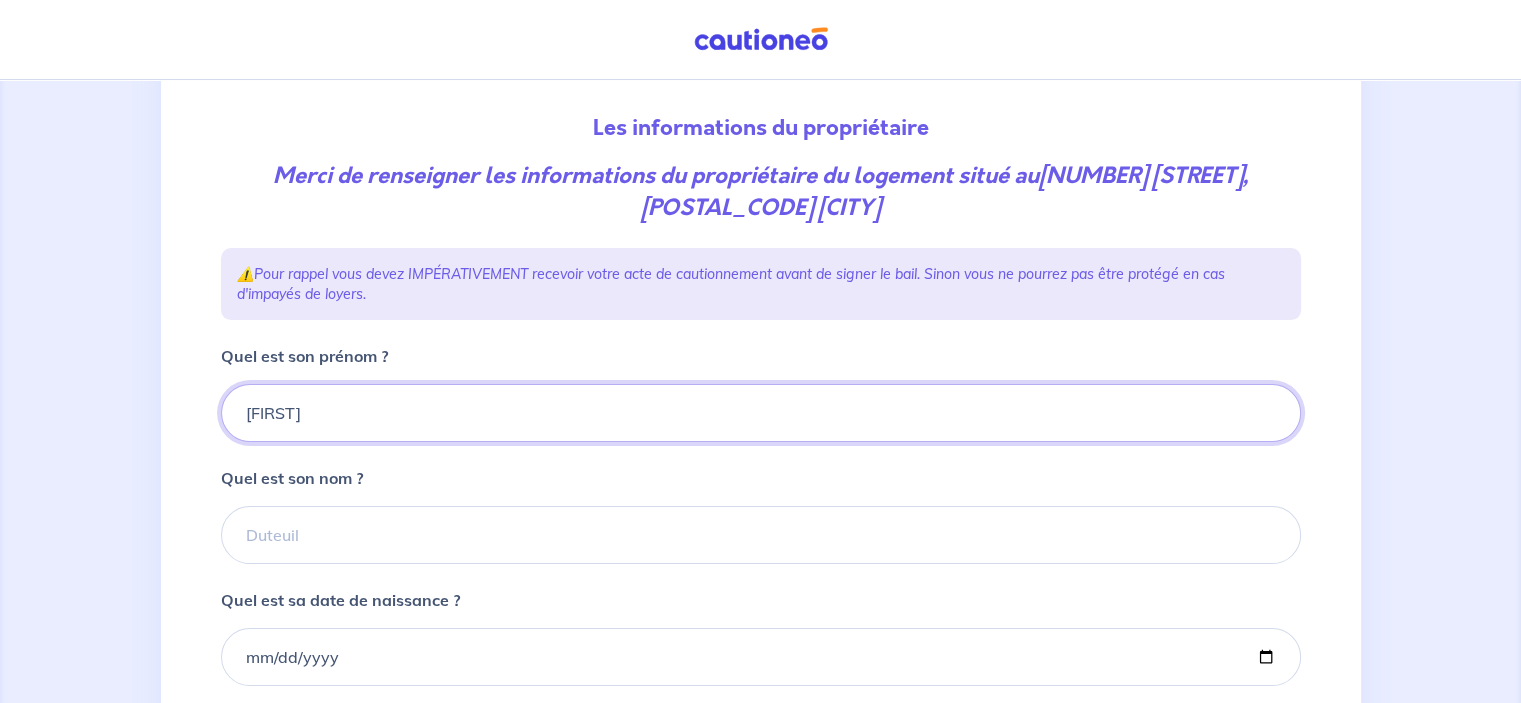 type on "[FIRST]" 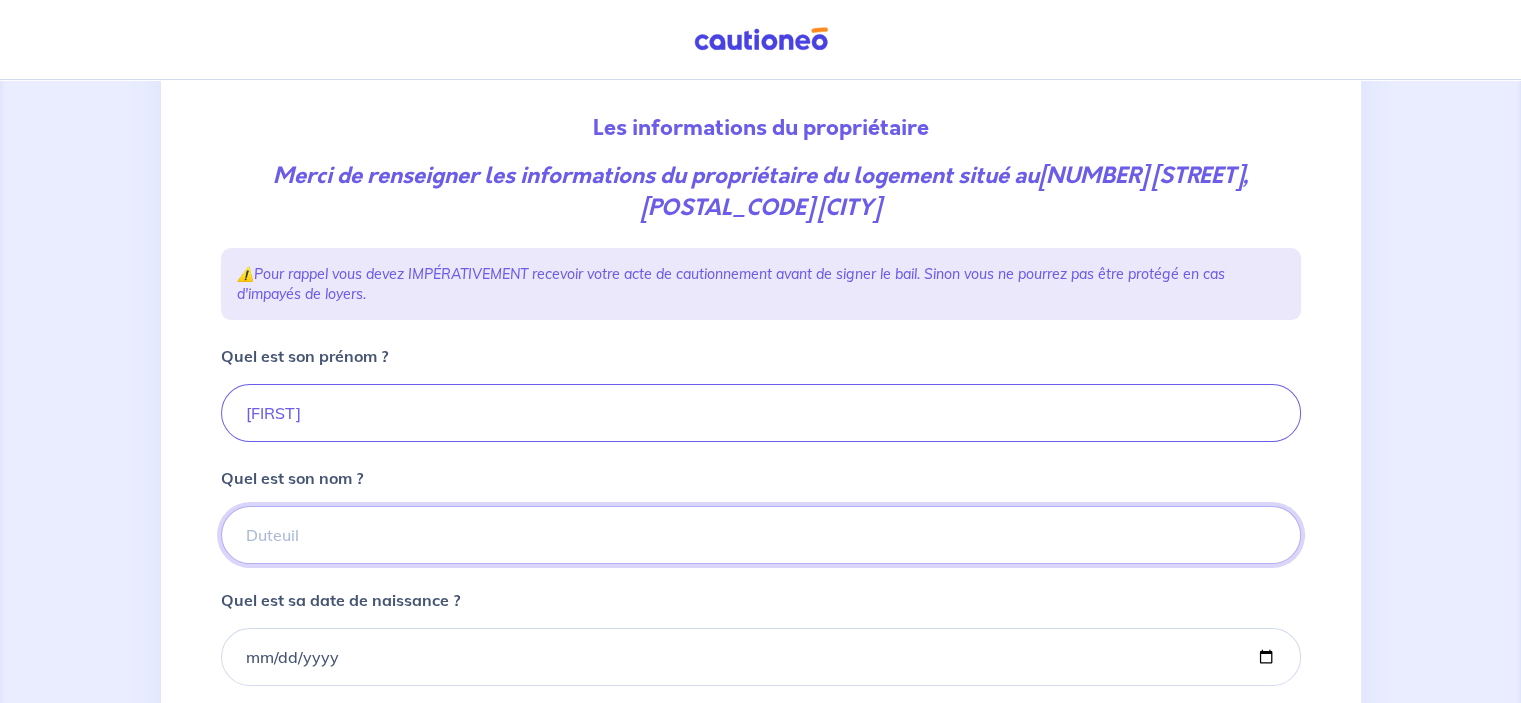 click on "Quel est son nom ?" at bounding box center (761, 535) 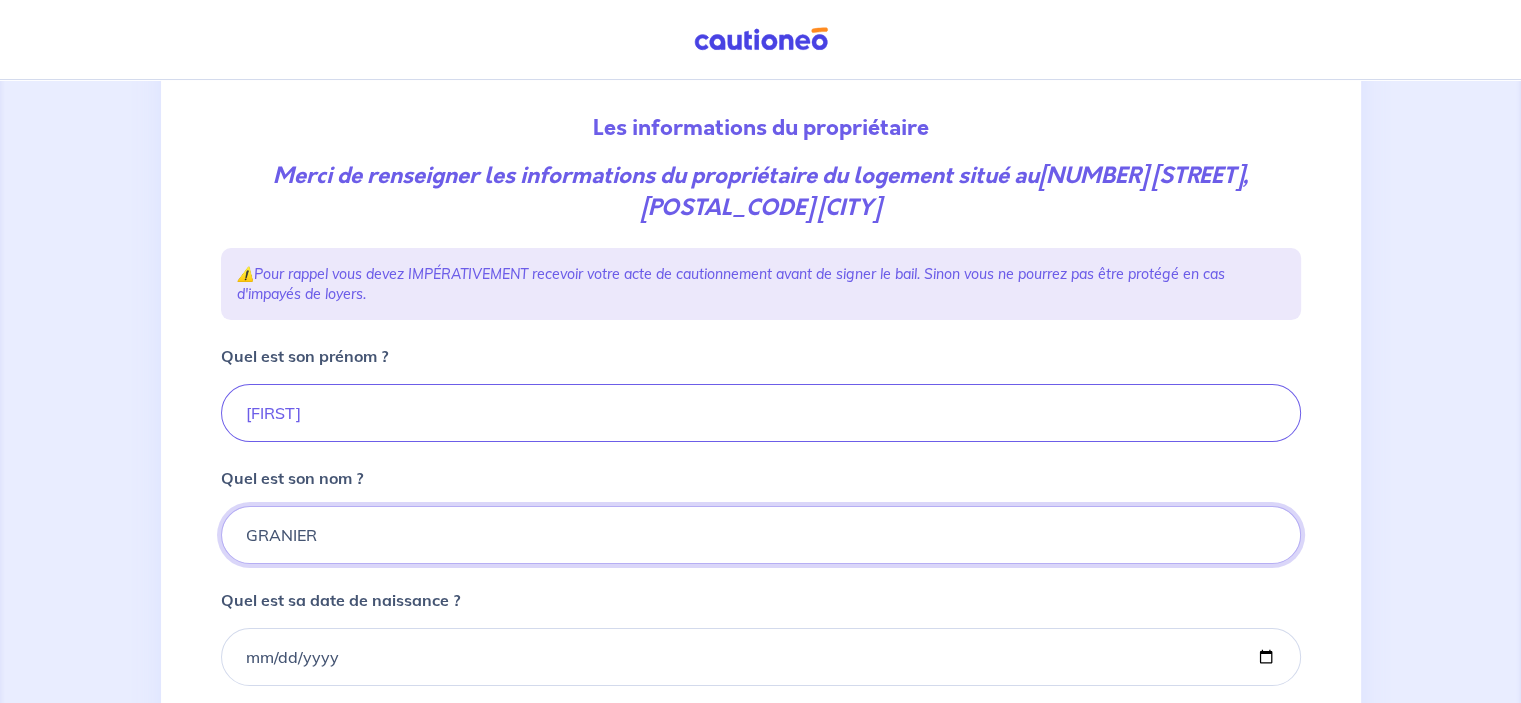 type on "GRANIER" 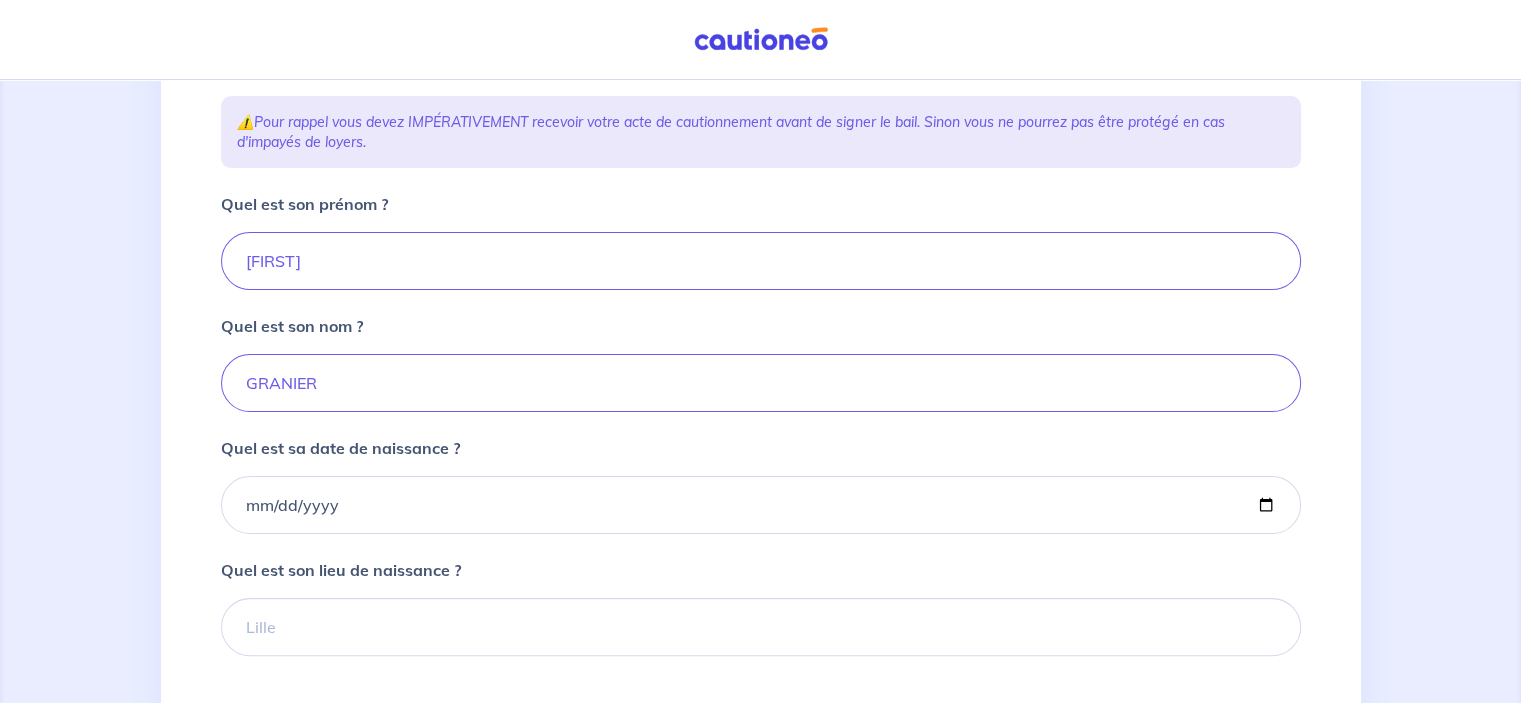 scroll, scrollTop: 500, scrollLeft: 0, axis: vertical 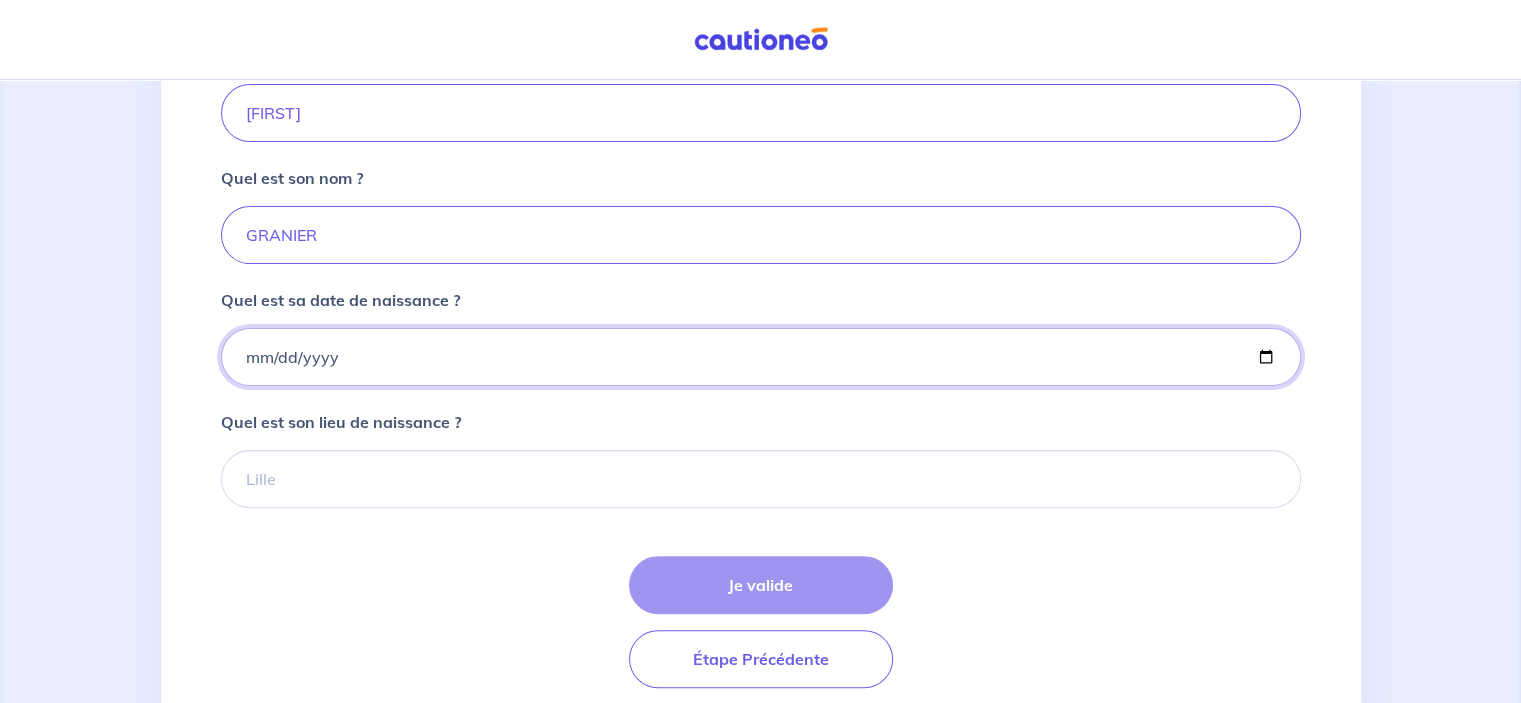 click on "Quel est sa date de naissance ?" at bounding box center (761, 357) 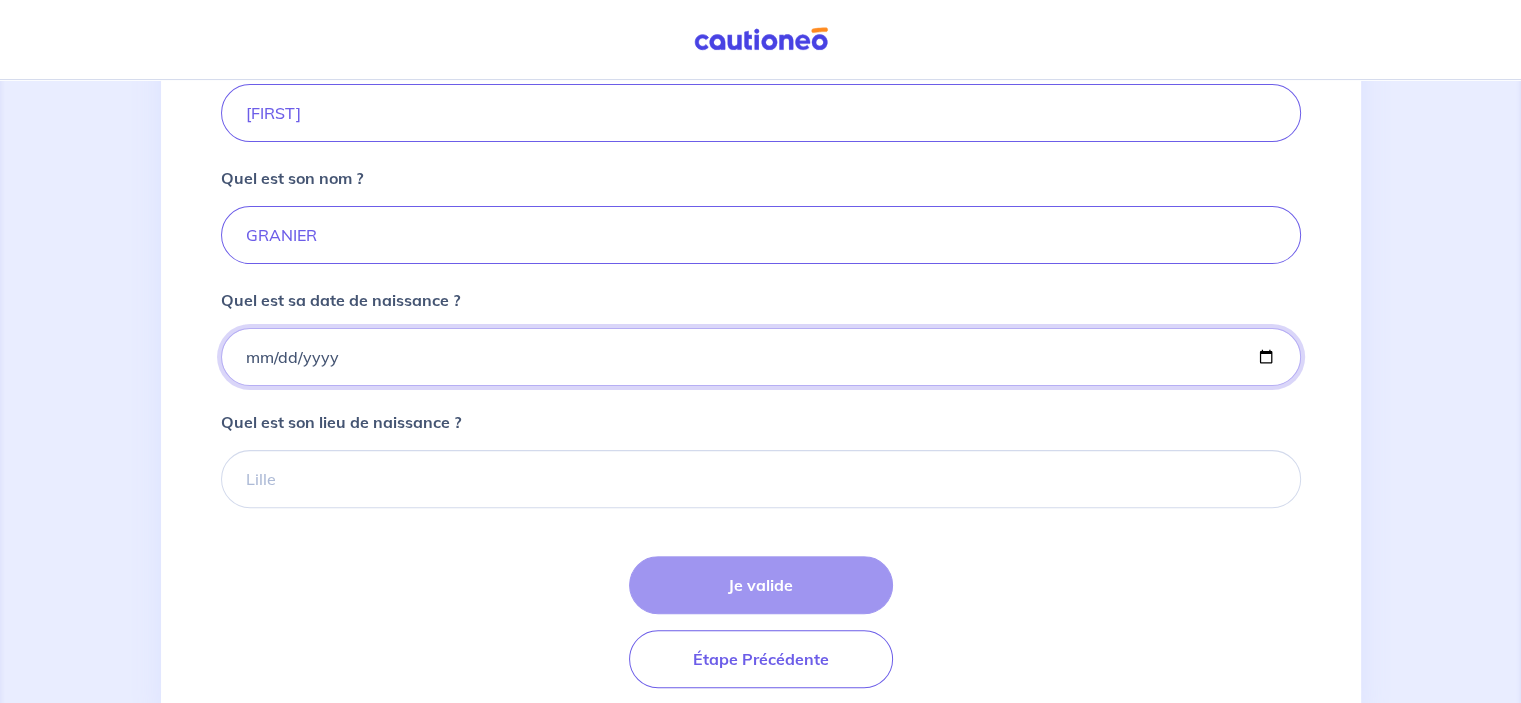 click on "Quel est sa date de naissance ?" at bounding box center (761, 357) 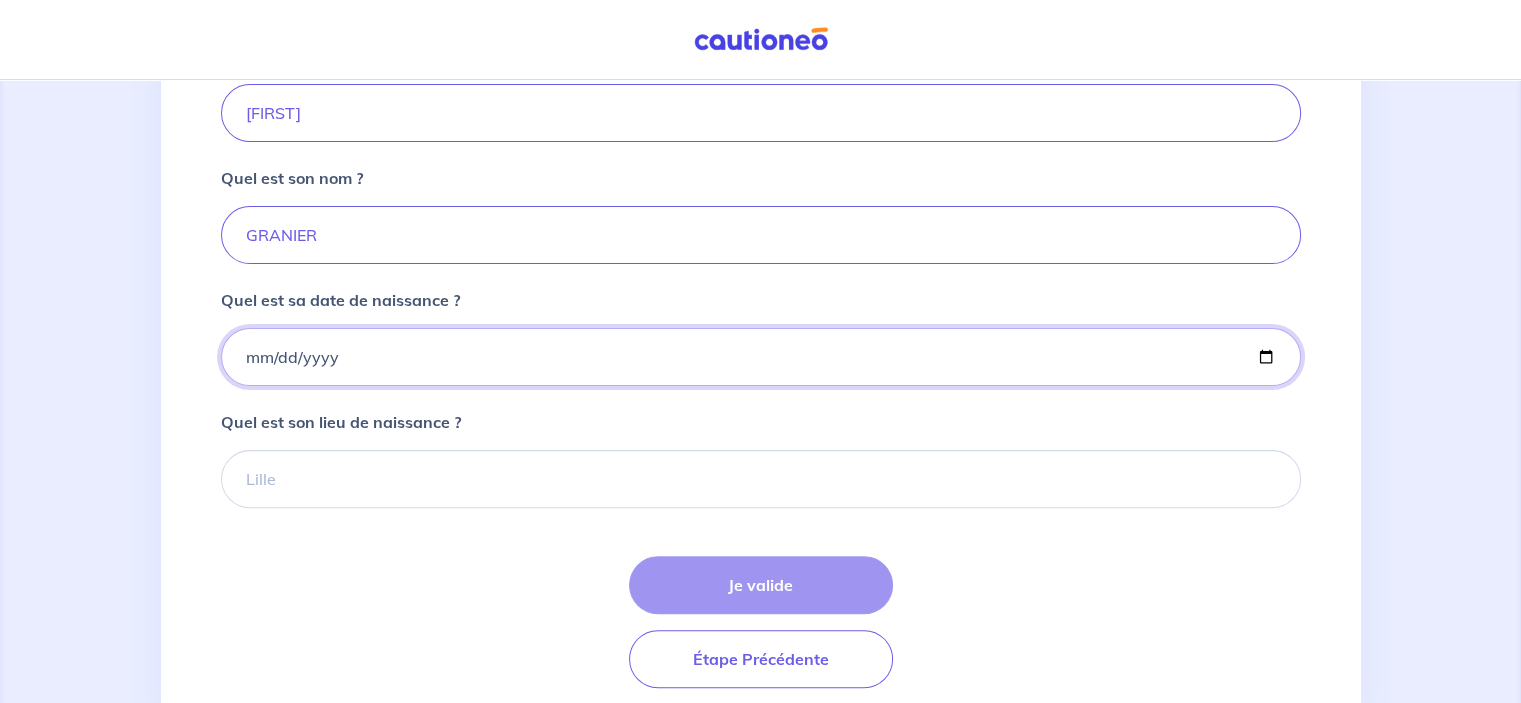 type on "[DATE]" 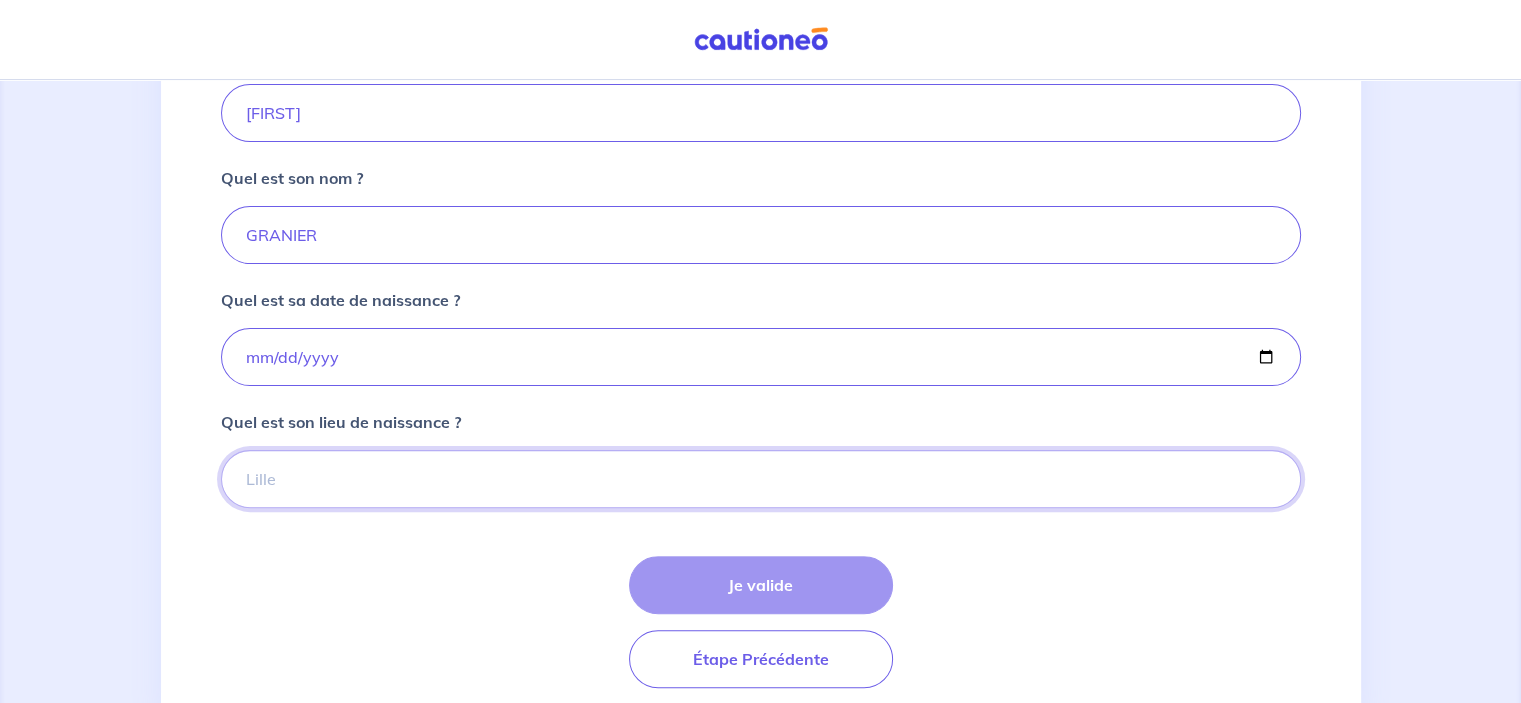 click on "Quel est son lieu de naissance ?" at bounding box center [761, 479] 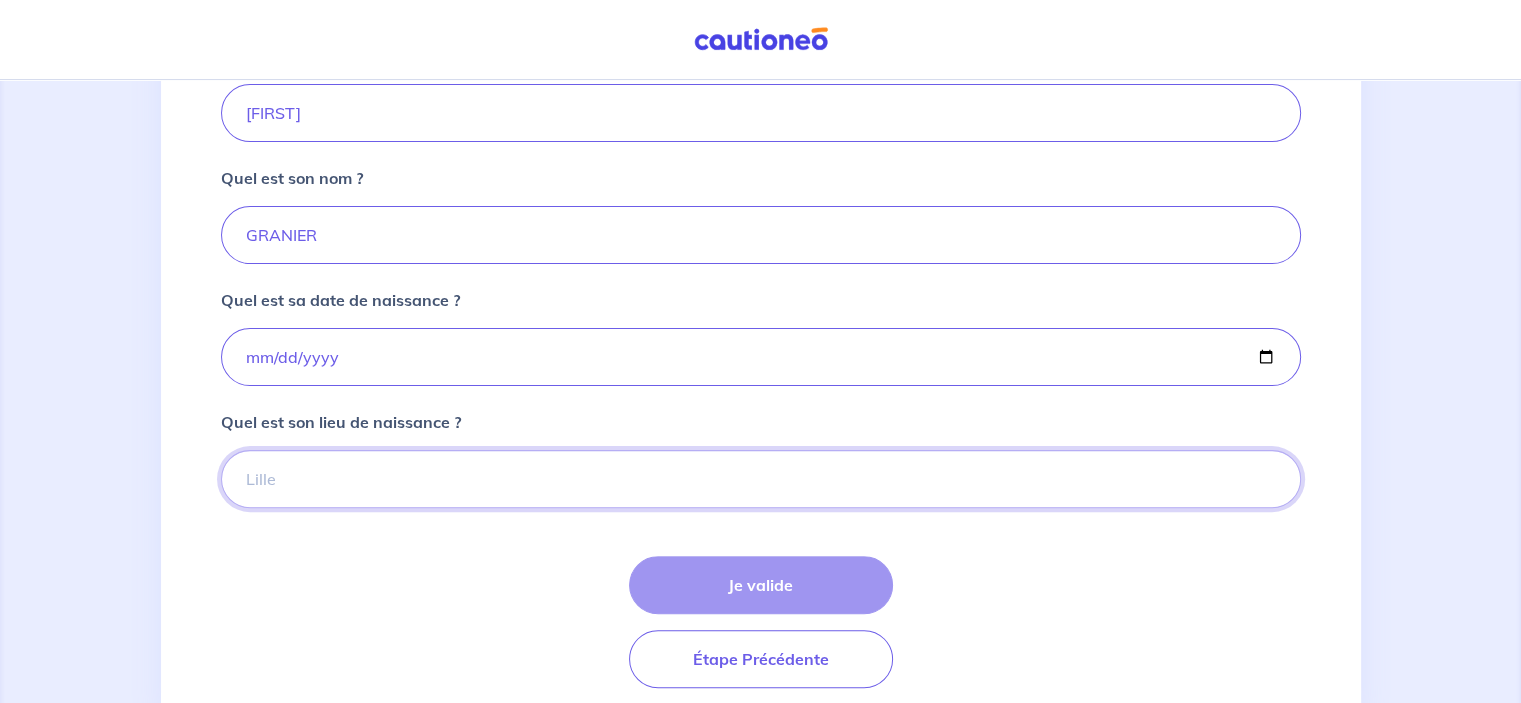 click on "Quel est son lieu de naissance ?" at bounding box center [761, 479] 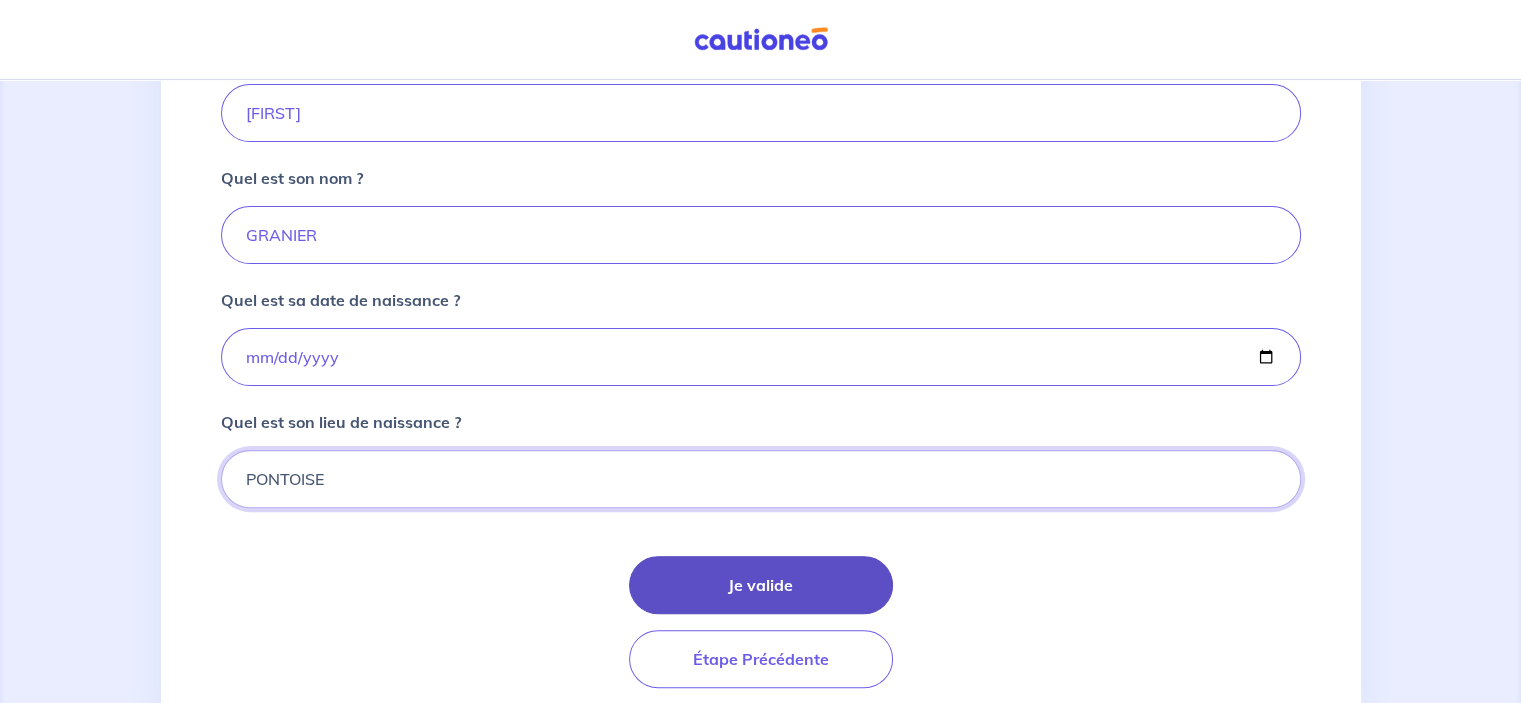 type on "PONTOISE" 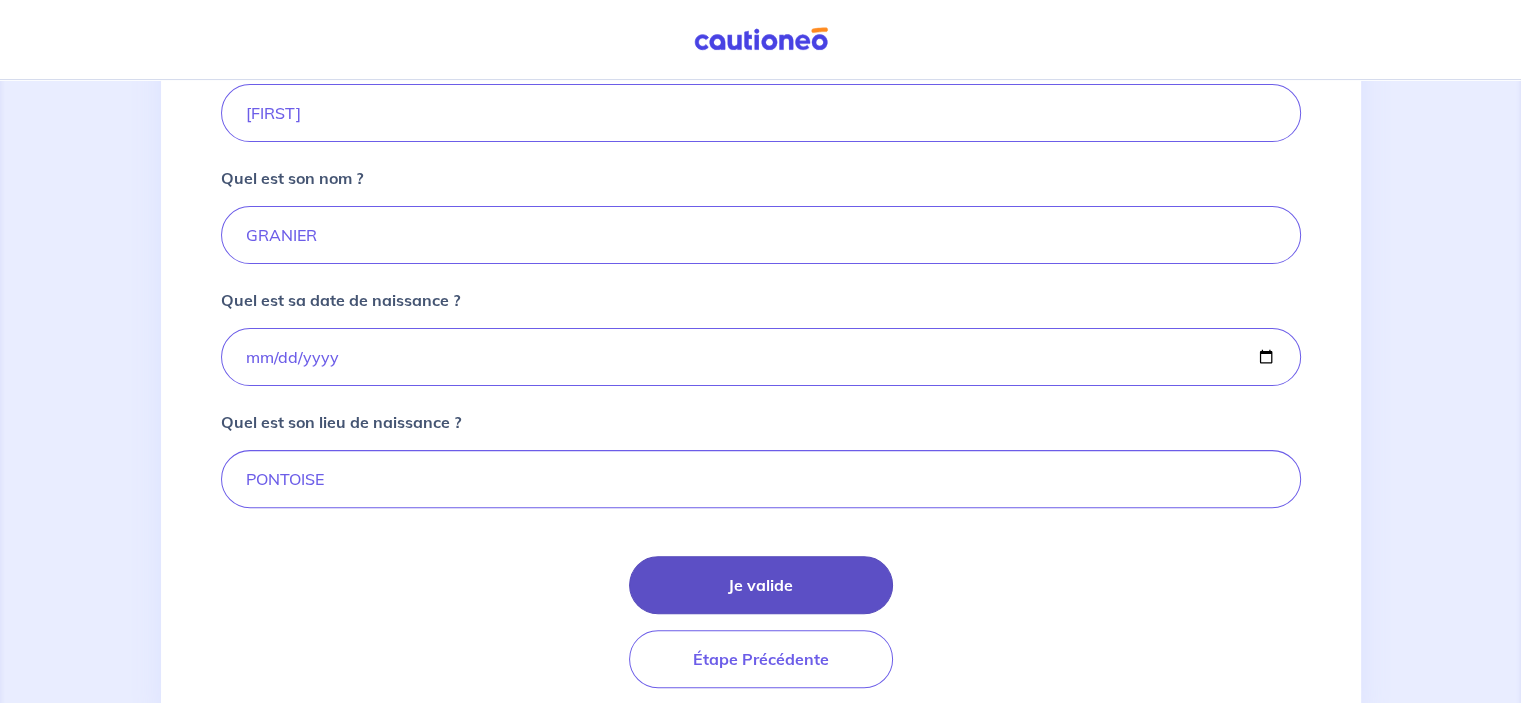 click on "Je valide" at bounding box center [761, 585] 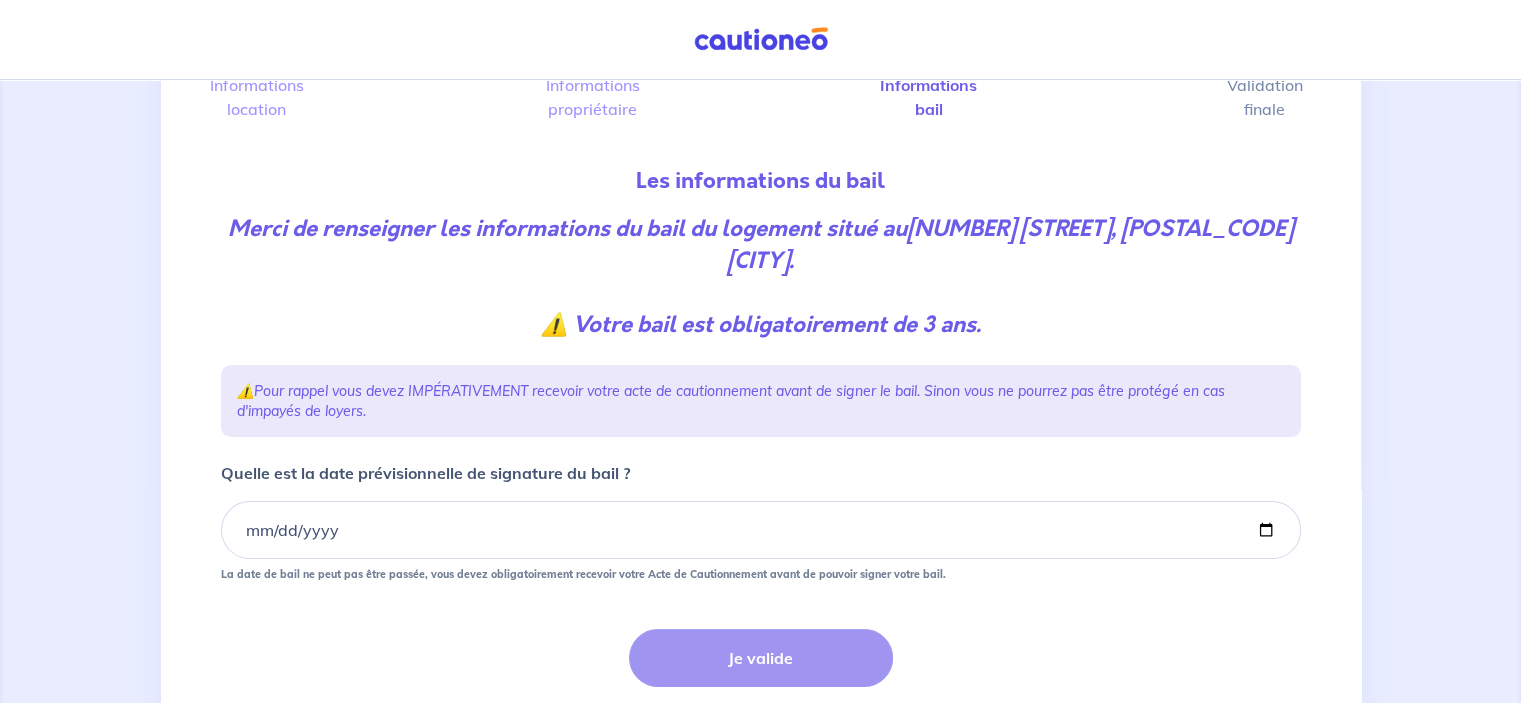 scroll, scrollTop: 200, scrollLeft: 0, axis: vertical 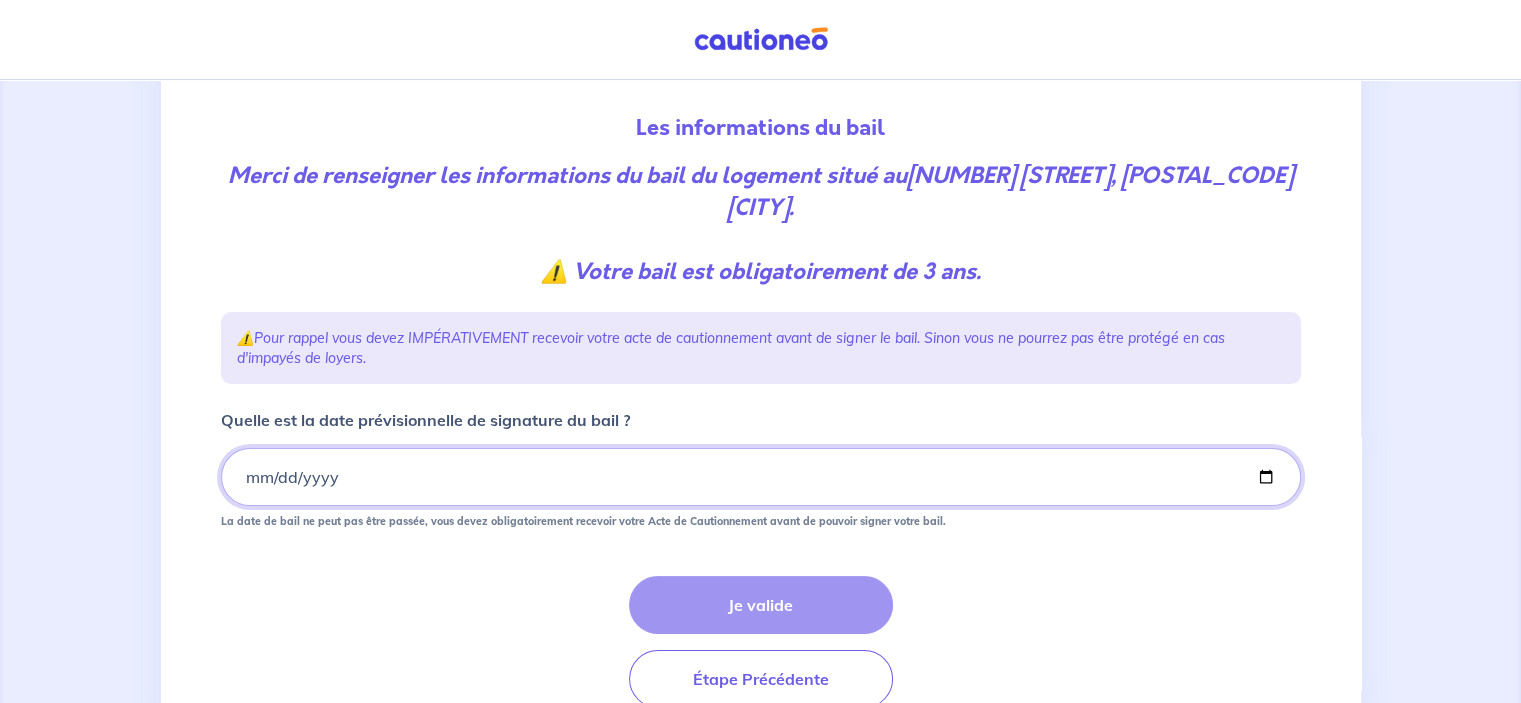 click on "Quelle est la date prévisionnelle de signature du bail ?" at bounding box center [761, 477] 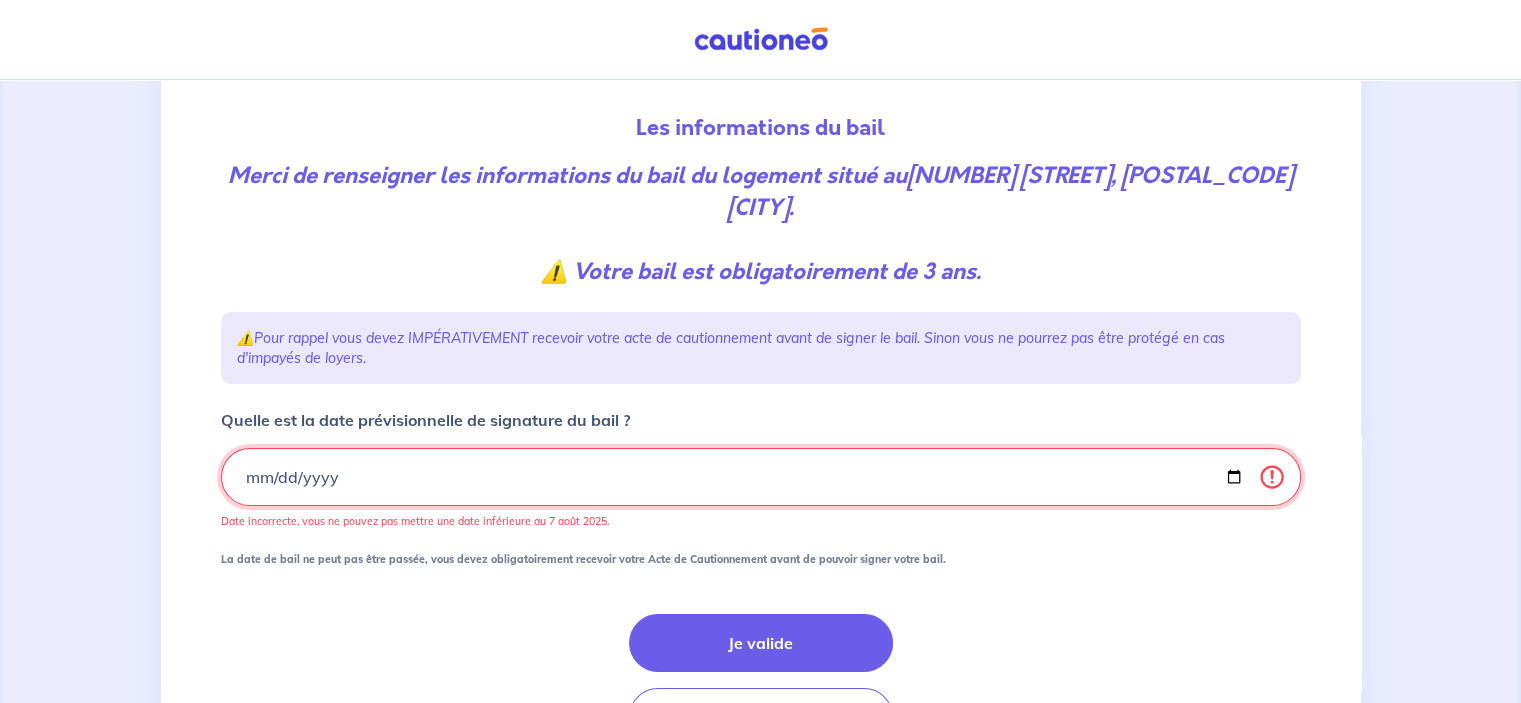 type on "2025-08-28" 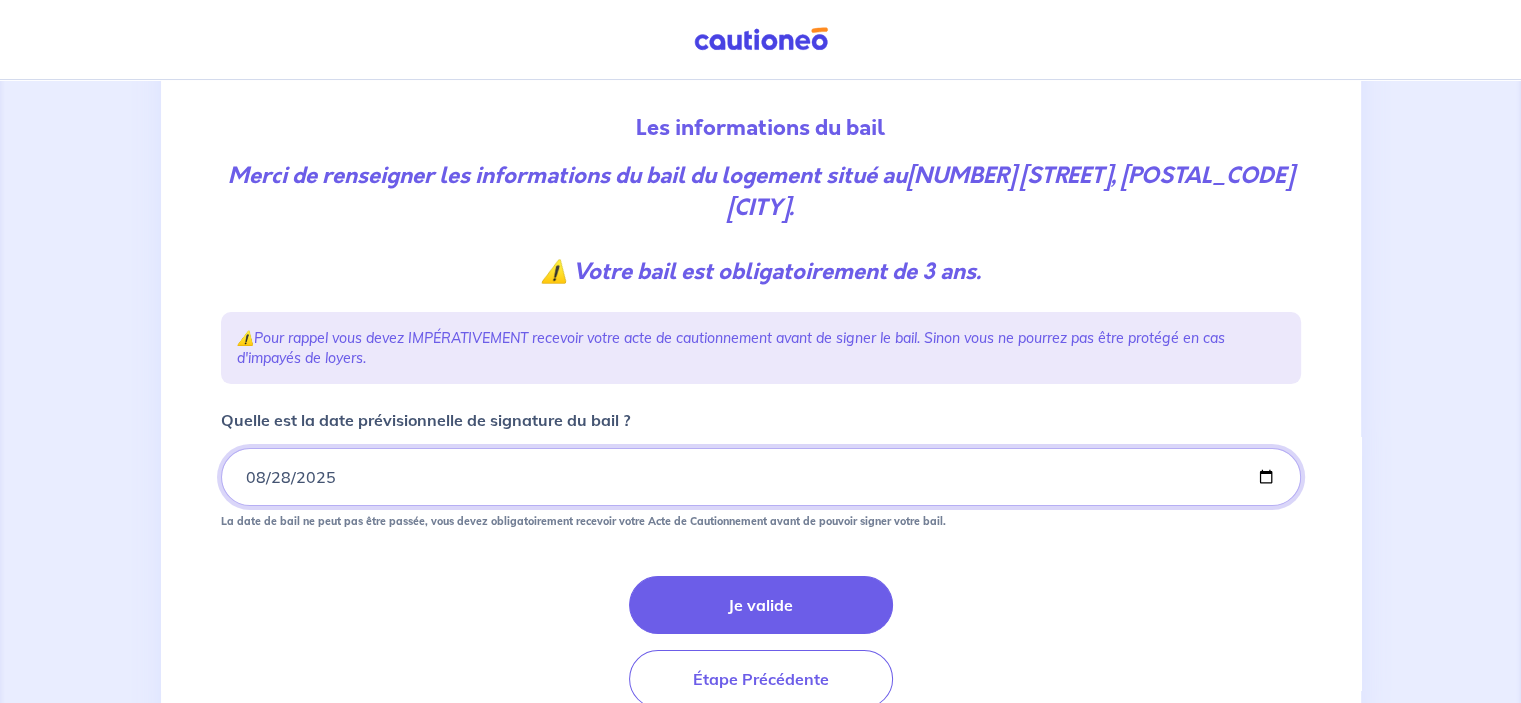 click on "2025-08-28" at bounding box center [761, 477] 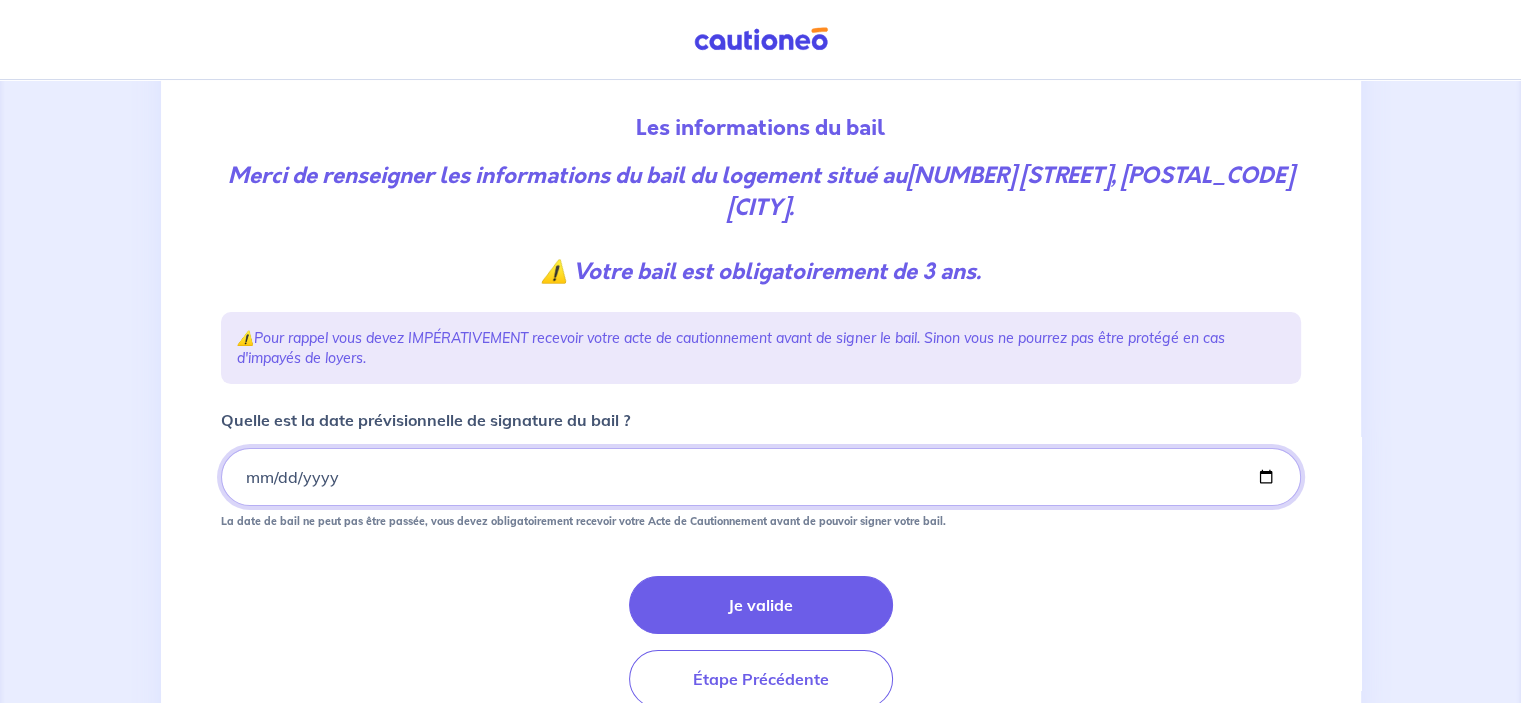 type on "[DATE]" 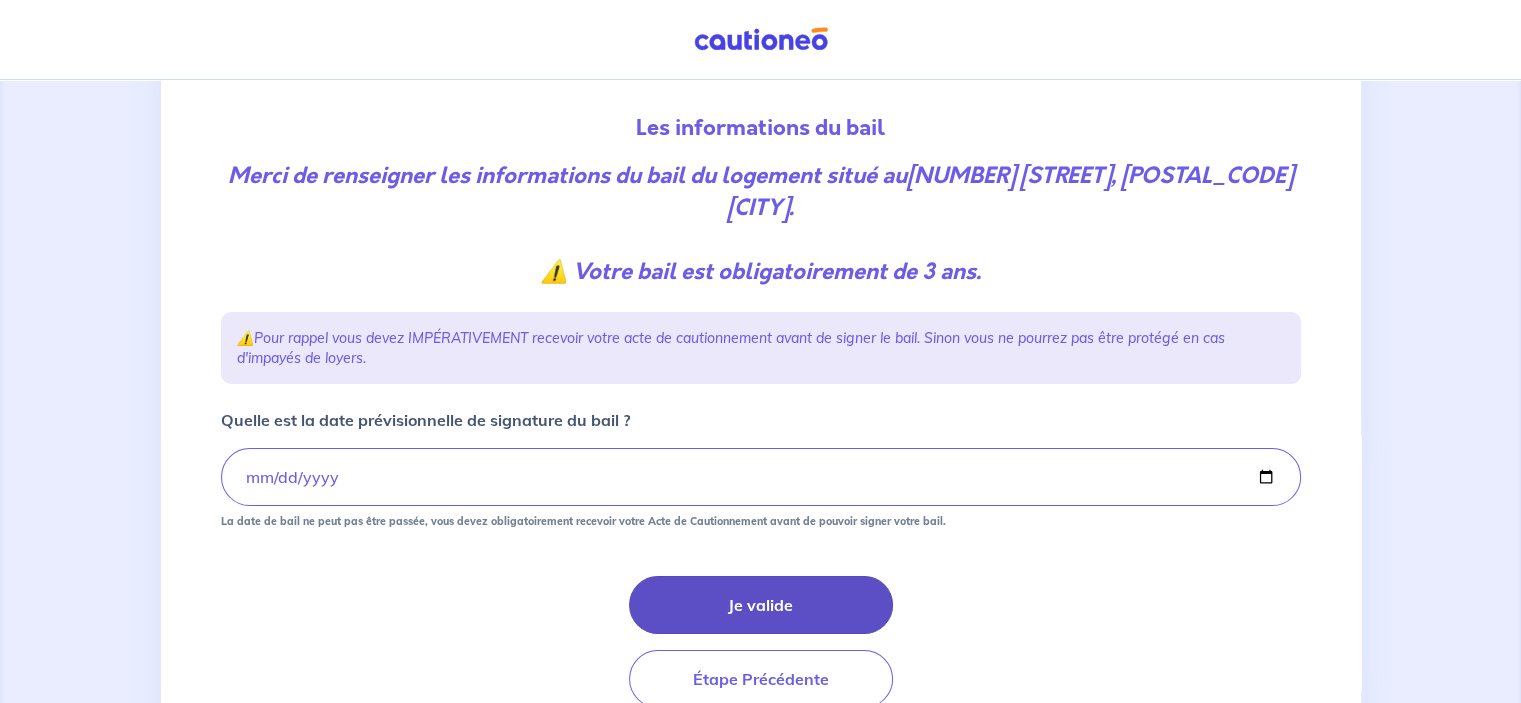 click on "Je valide" at bounding box center (761, 605) 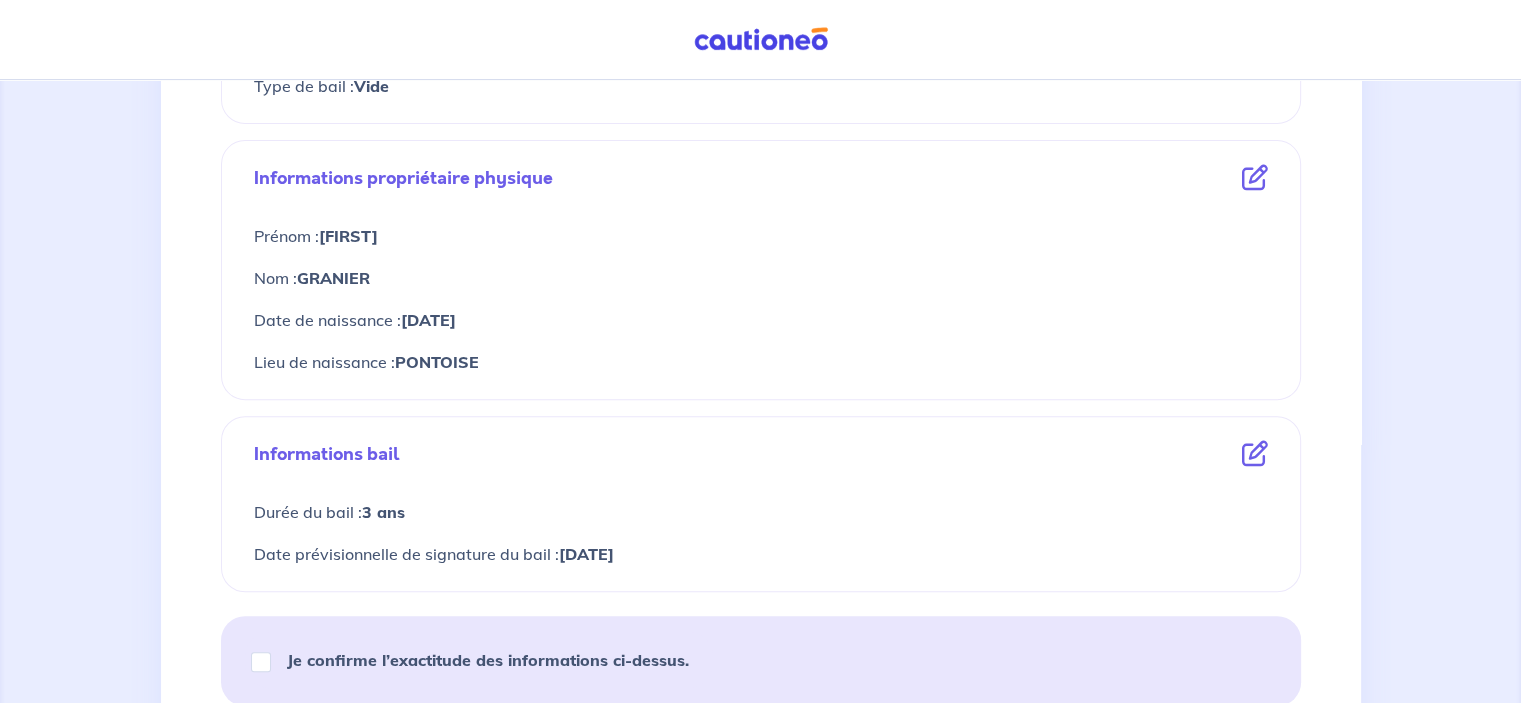 scroll, scrollTop: 968, scrollLeft: 0, axis: vertical 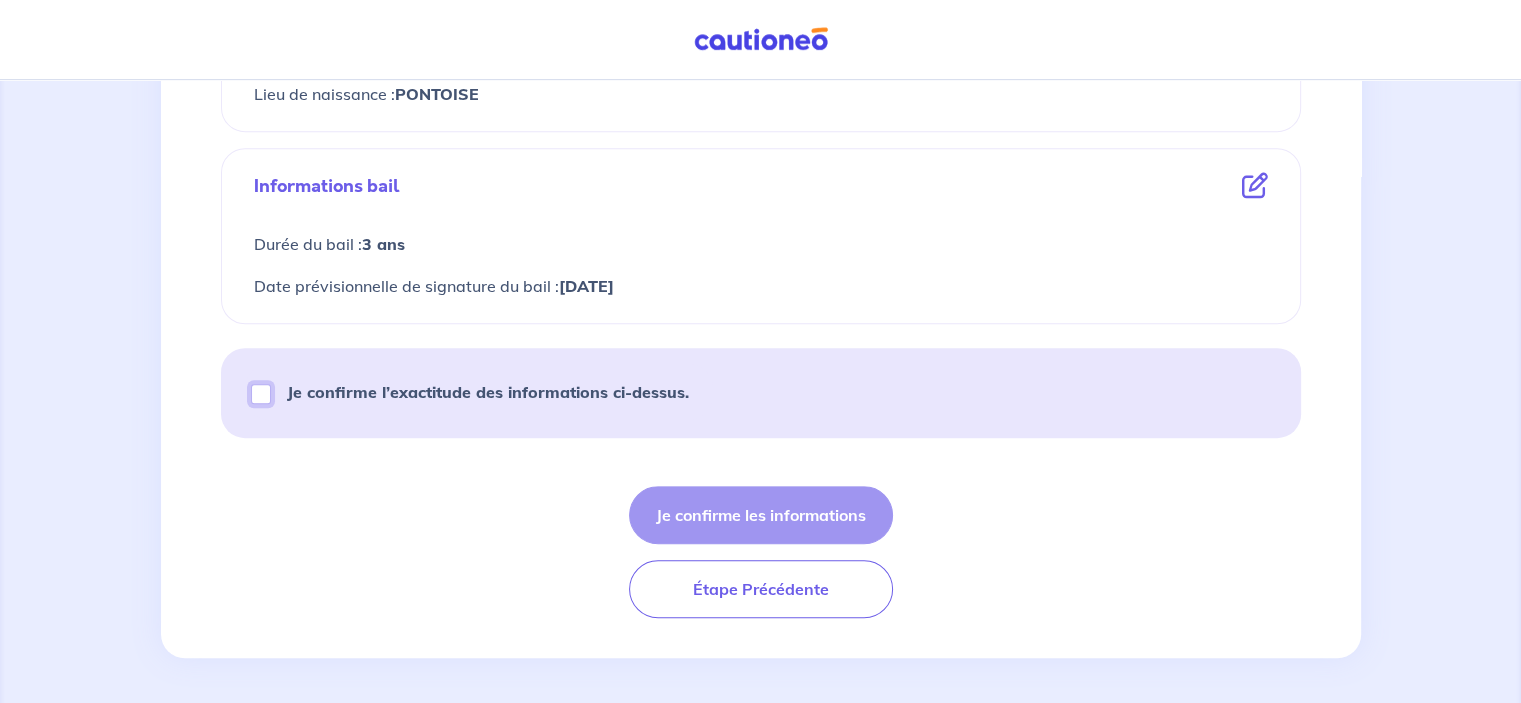 click on "Je confirme l’exactitude des informations ci-dessus." at bounding box center [261, 394] 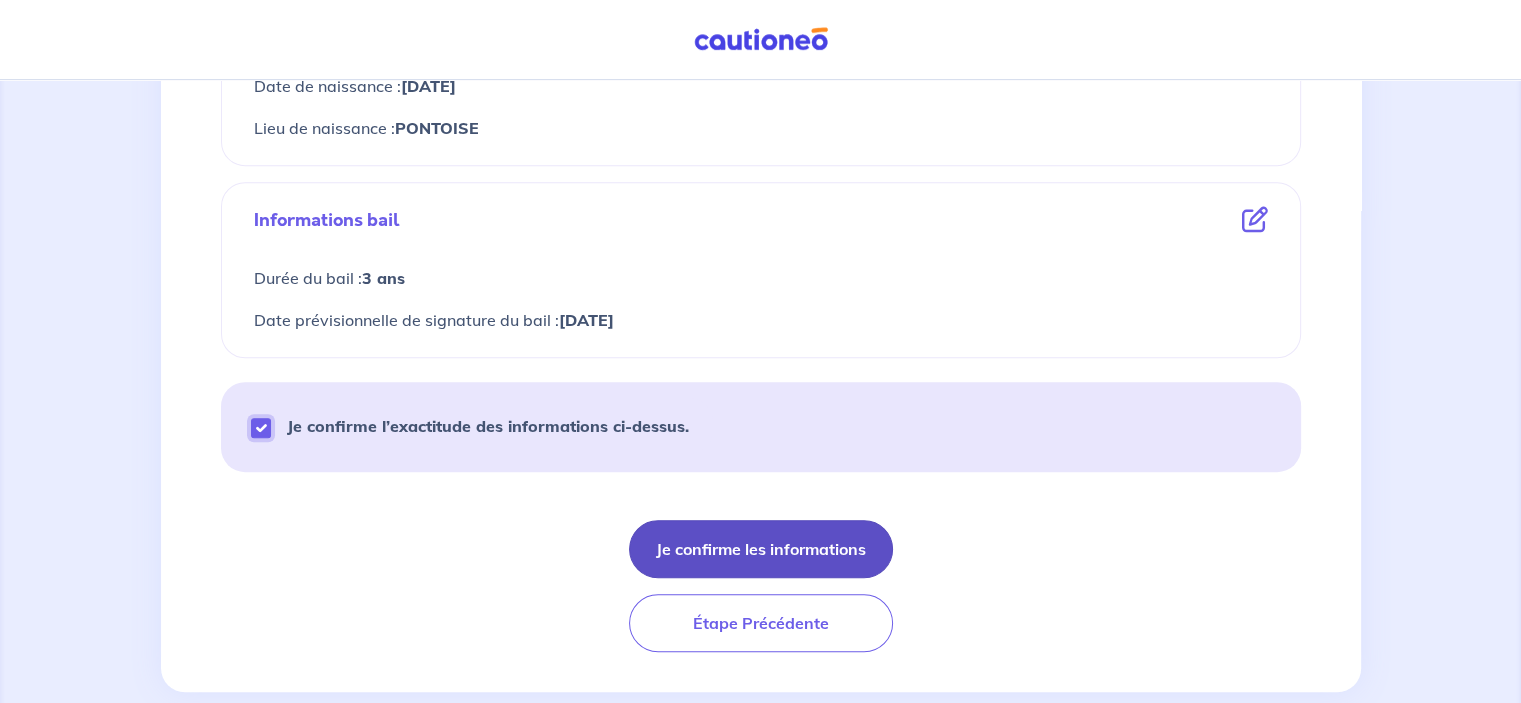 scroll, scrollTop: 968, scrollLeft: 0, axis: vertical 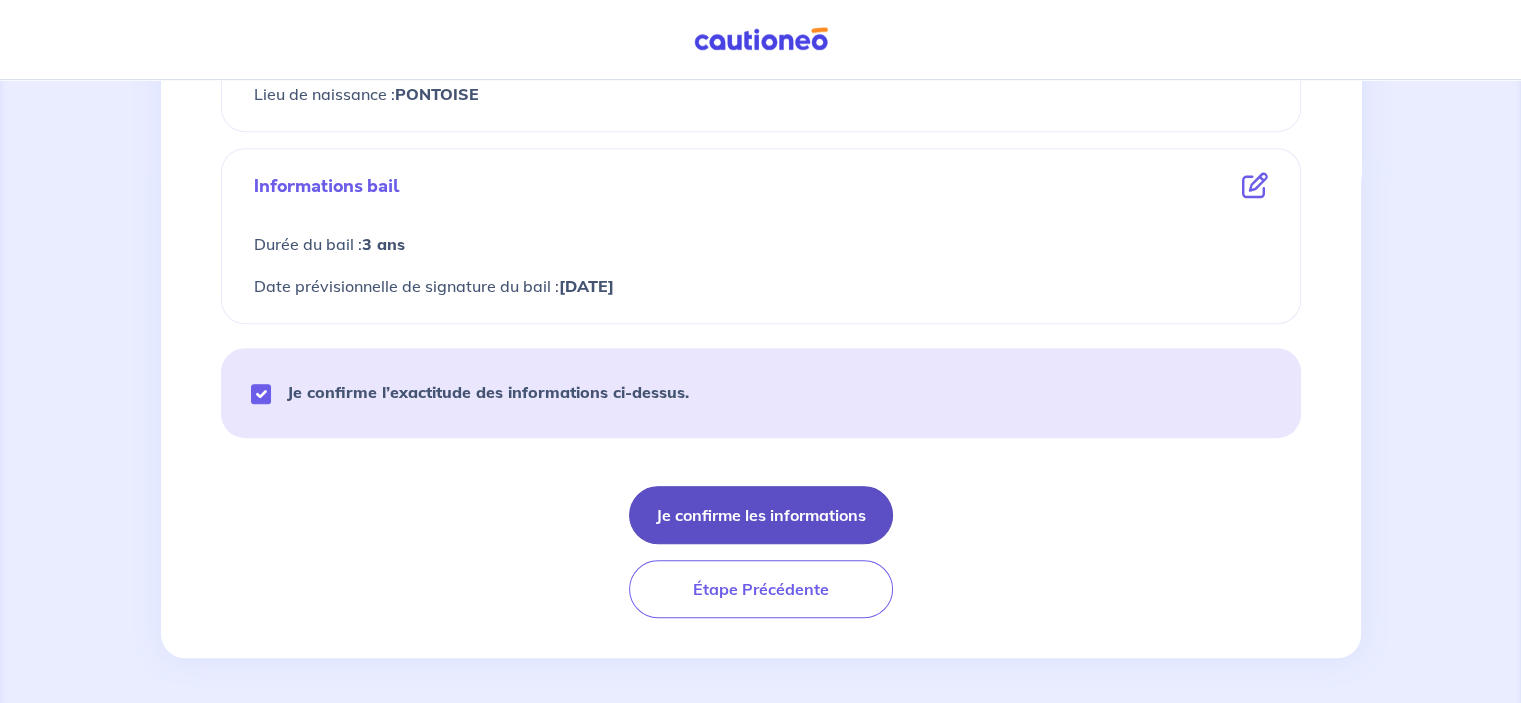 click on "Je confirme les informations" at bounding box center (761, 515) 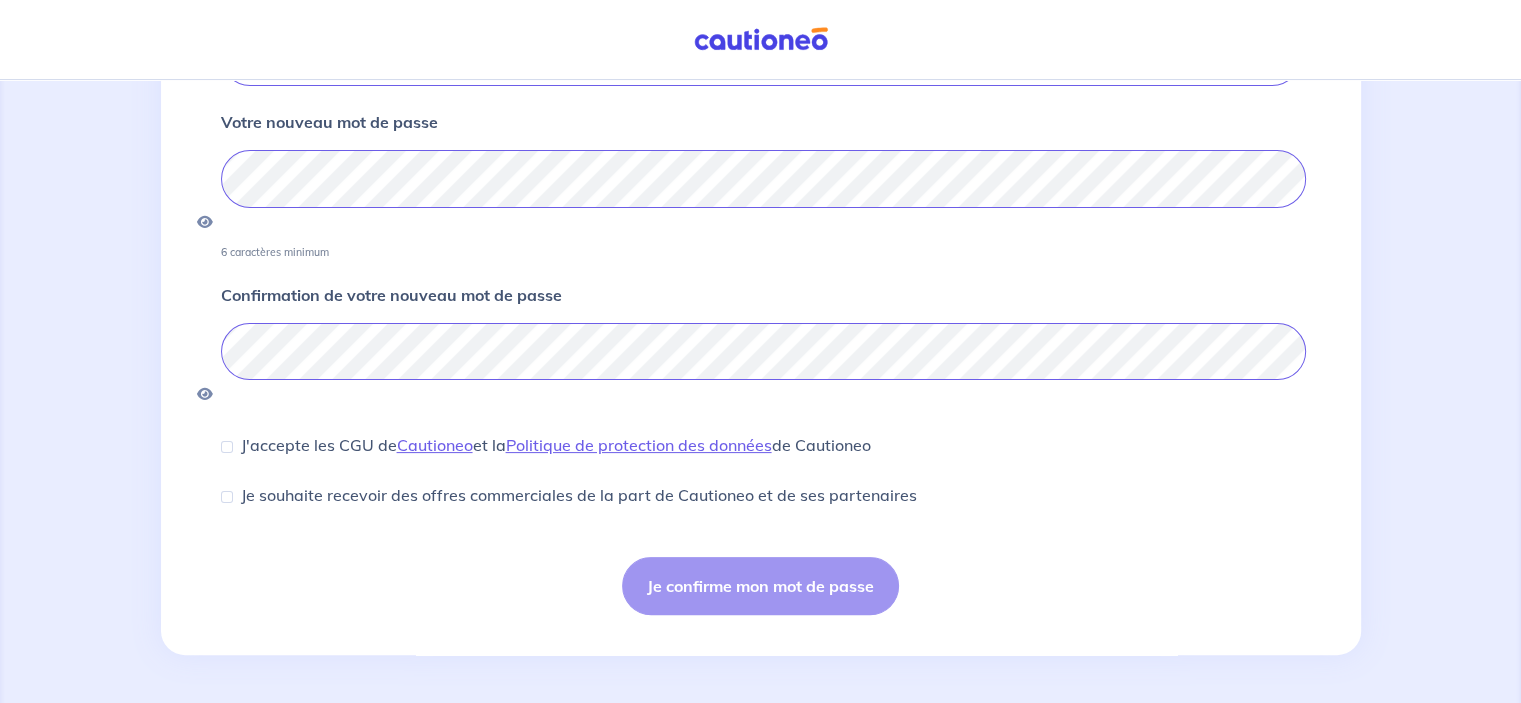 scroll, scrollTop: 0, scrollLeft: 0, axis: both 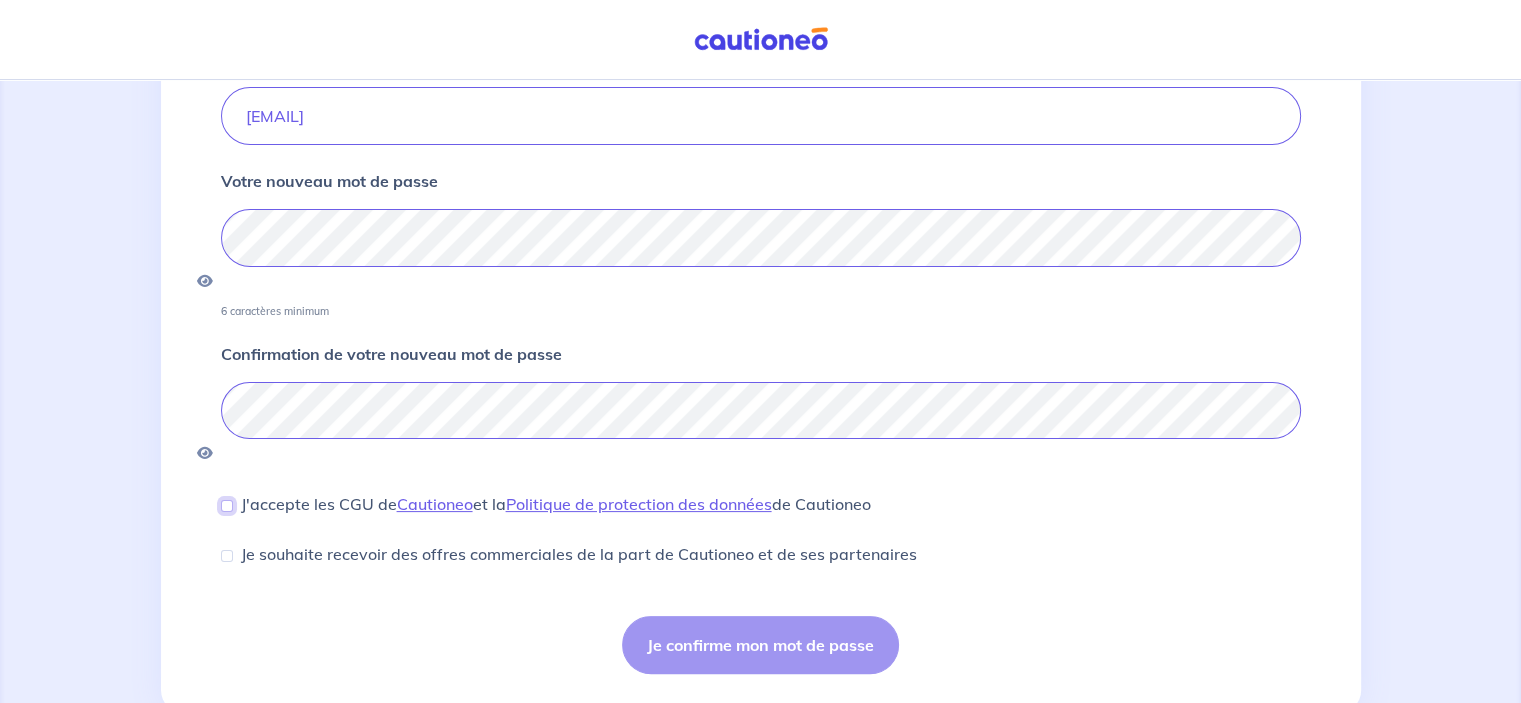 click on "J'accepte les CGU de  Cautioneo  et la  Politique de protection des données   de Cautioneo" at bounding box center [227, 506] 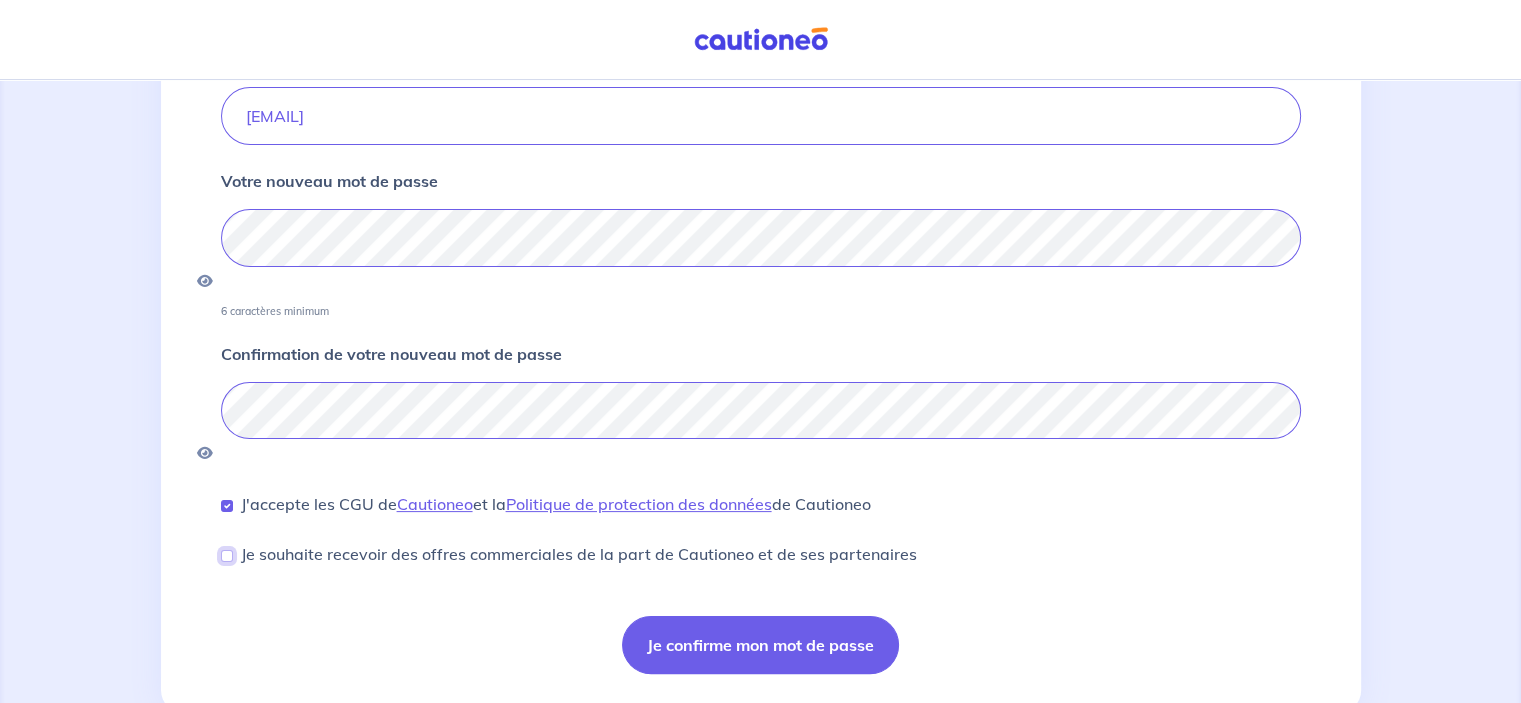 click on "Je souhaite recevoir des offres commerciales de la part de Cautioneo et de ses partenaires" at bounding box center (227, 556) 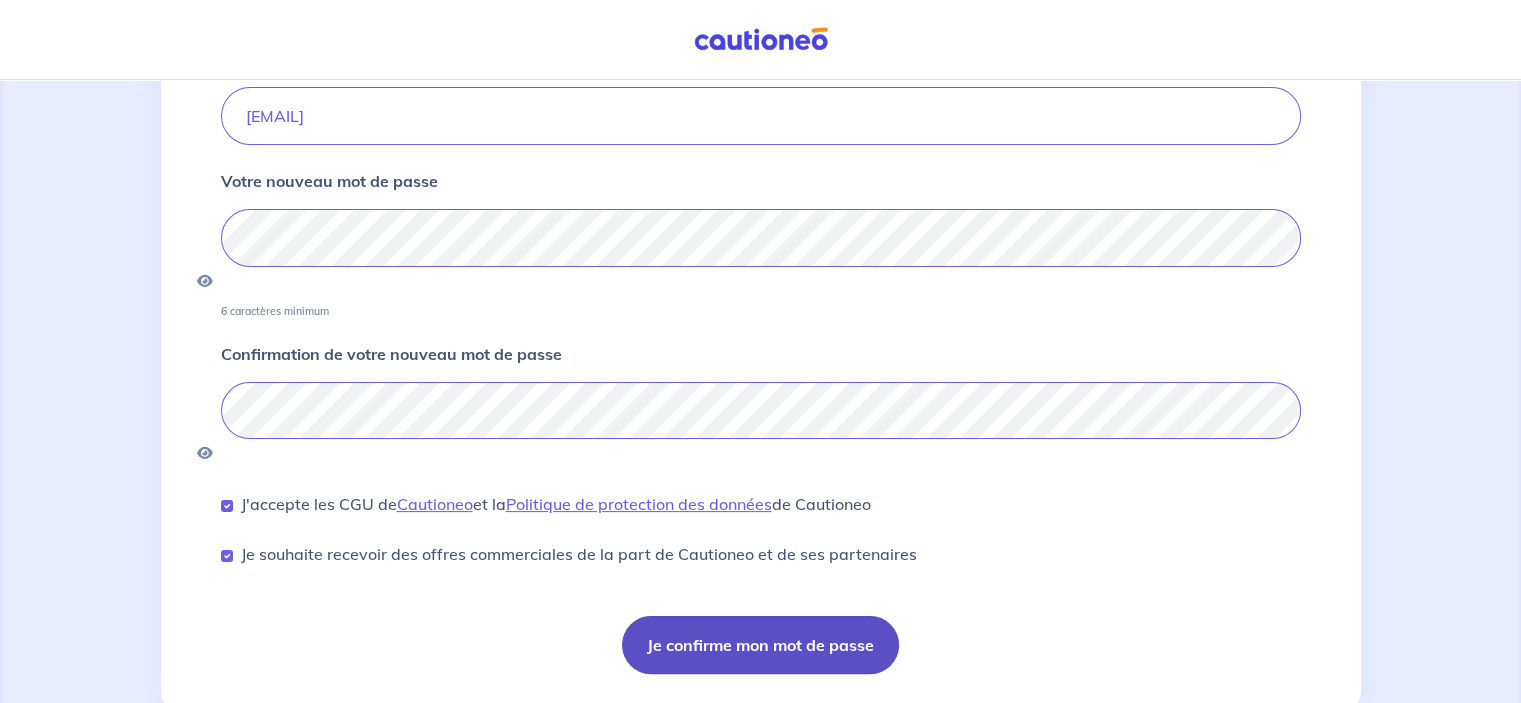 click on "Je confirme mon mot de passe" at bounding box center (760, 645) 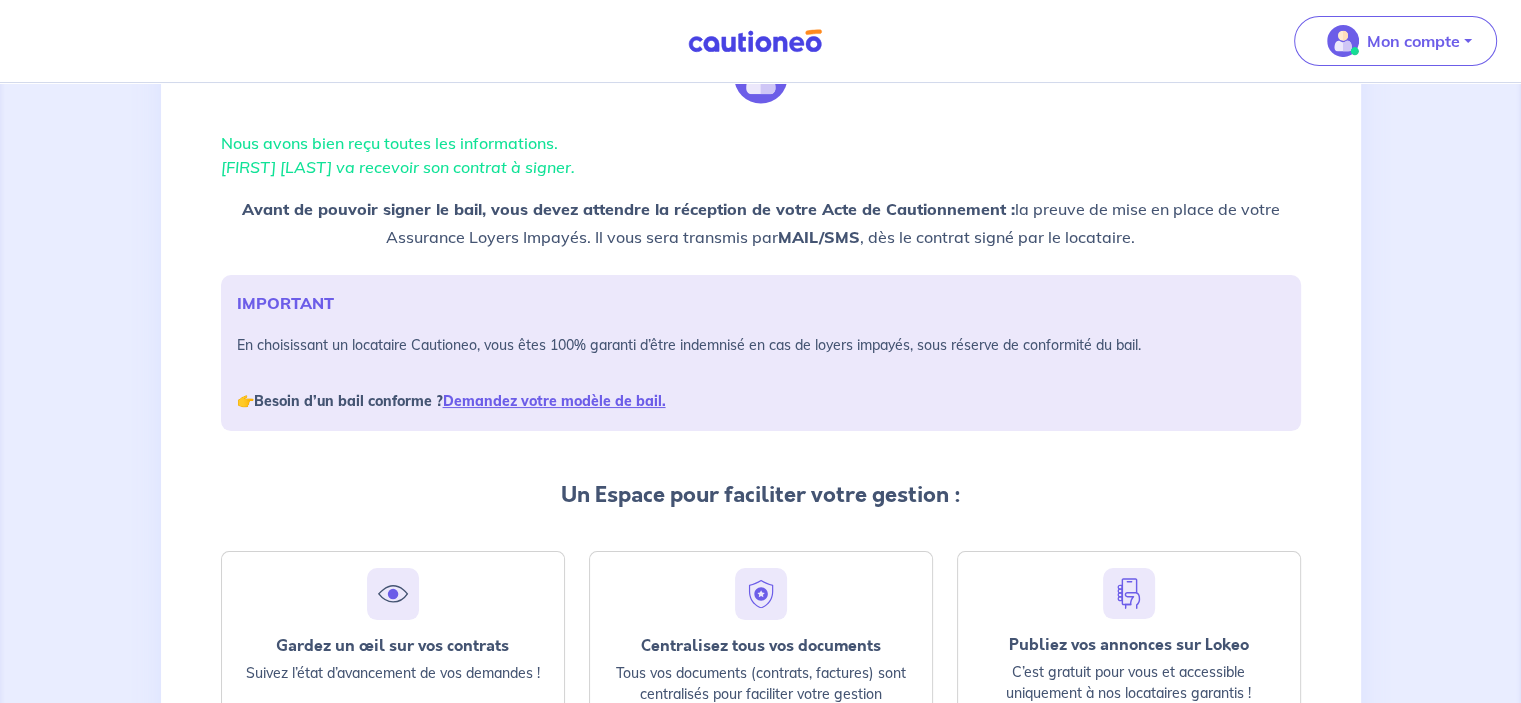 scroll, scrollTop: 336, scrollLeft: 0, axis: vertical 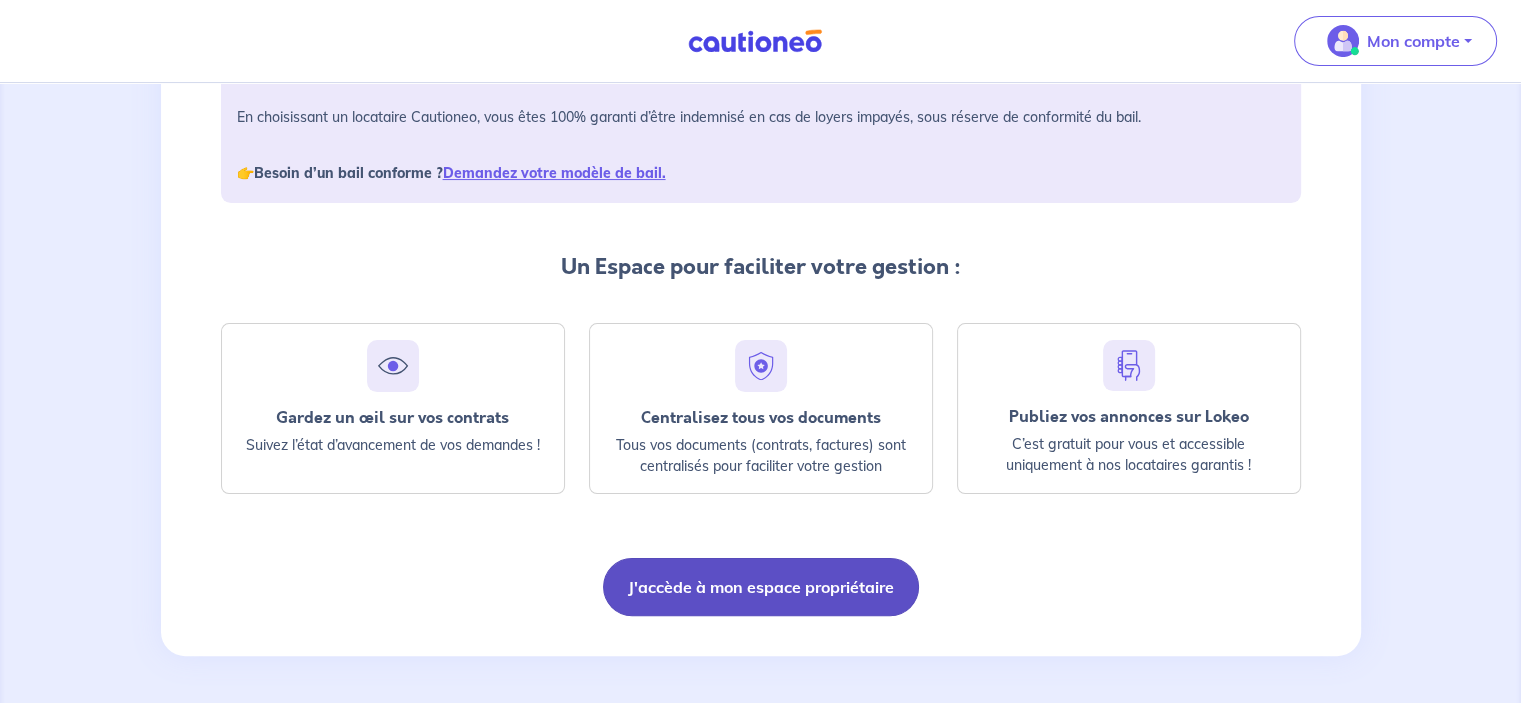 click on "J'accède à mon espace propriétaire" at bounding box center (761, 587) 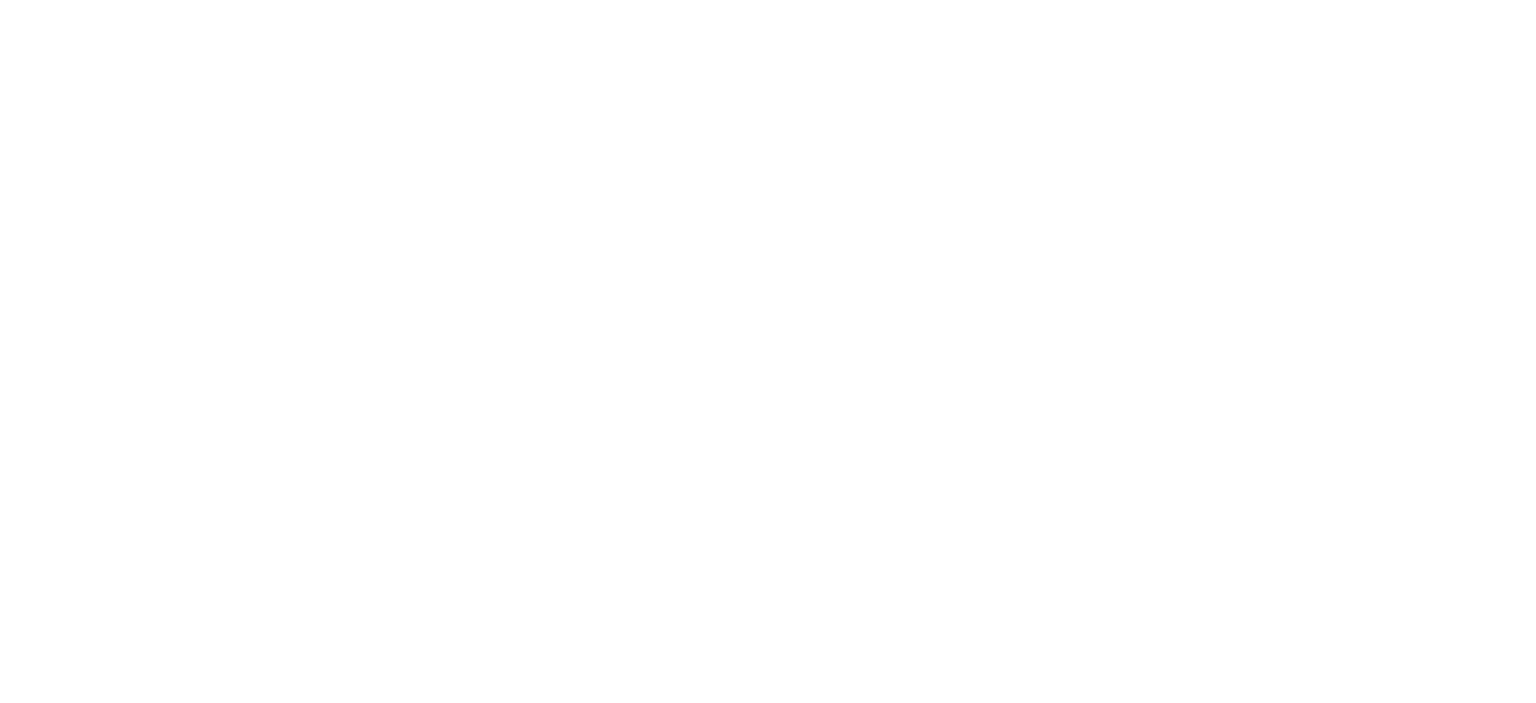 scroll, scrollTop: 0, scrollLeft: 0, axis: both 